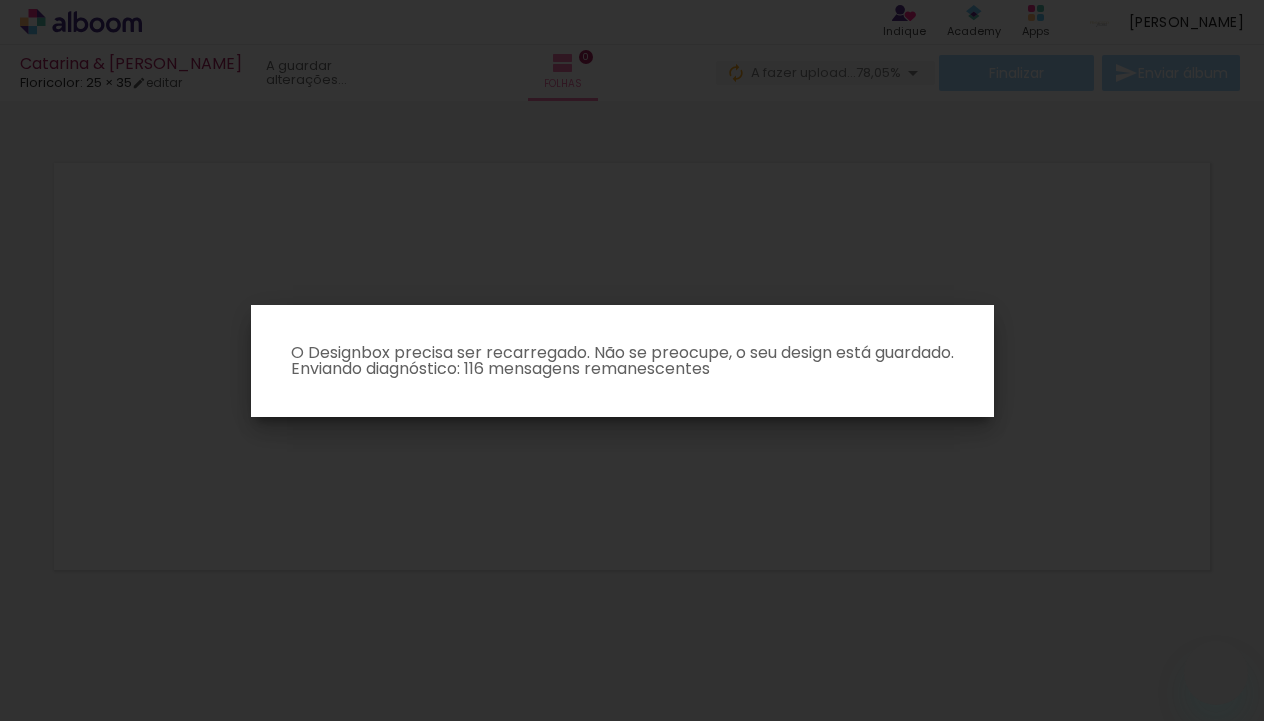 scroll, scrollTop: 0, scrollLeft: 0, axis: both 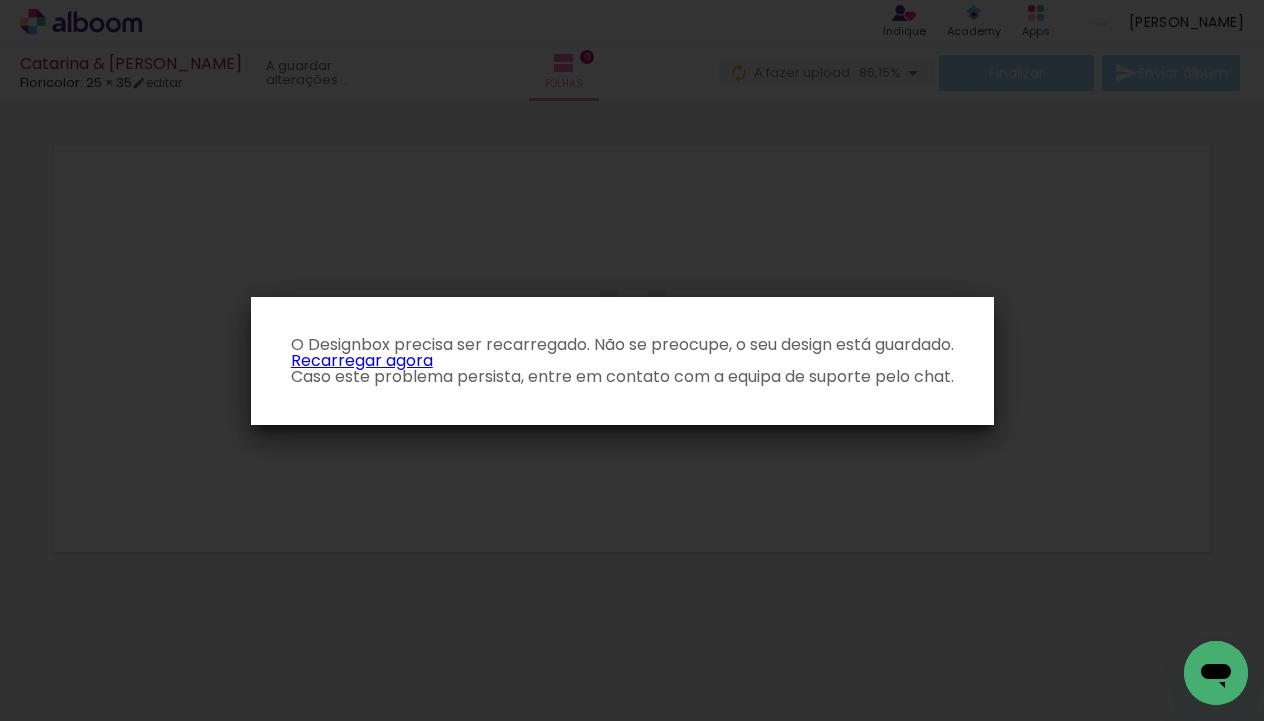 click on "Recarregar agora" at bounding box center [362, 360] 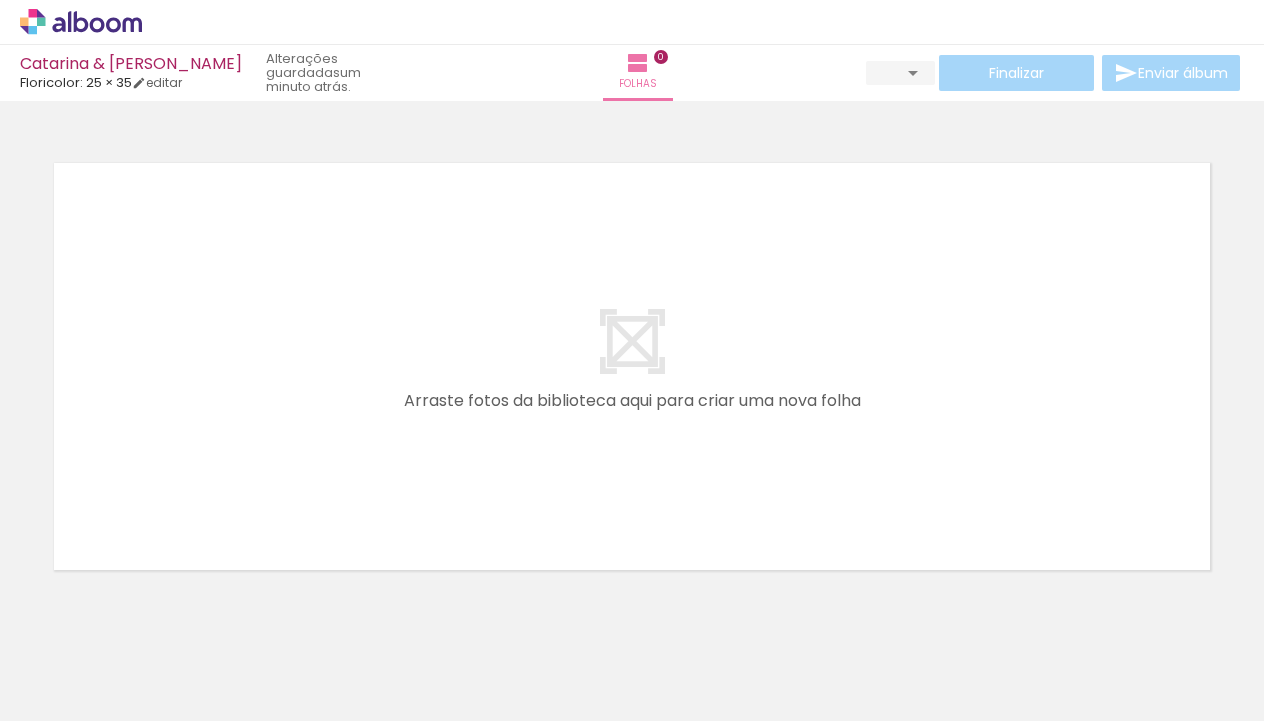 scroll, scrollTop: 0, scrollLeft: 0, axis: both 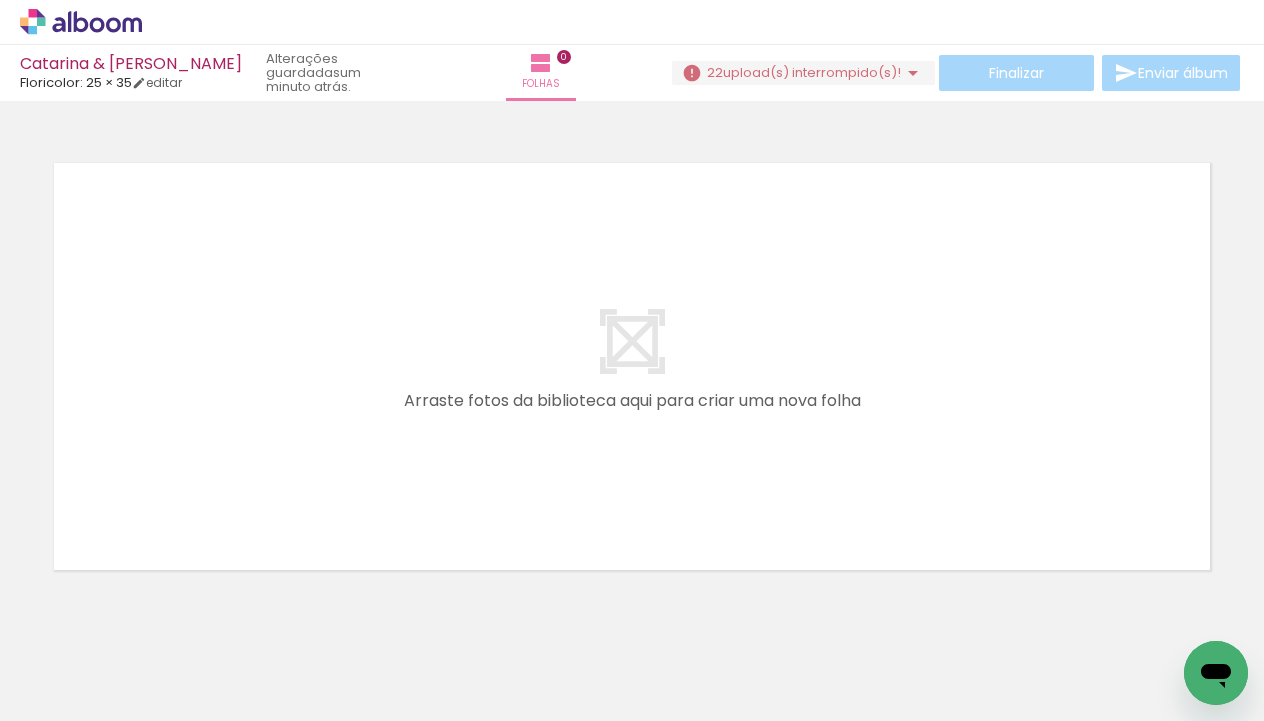 click on "upload(s) interrompido(s)!" at bounding box center [812, 72] 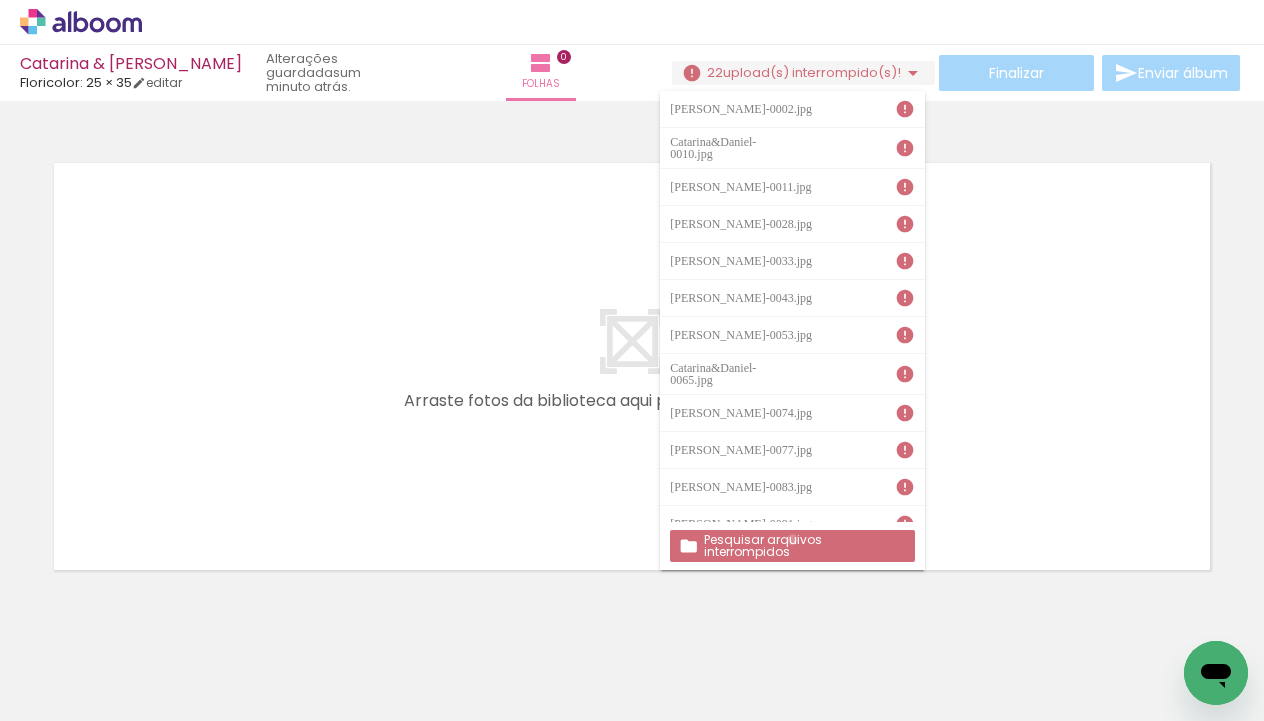 click on "Pesquisar arquivos interrompidos" at bounding box center (0, 0) 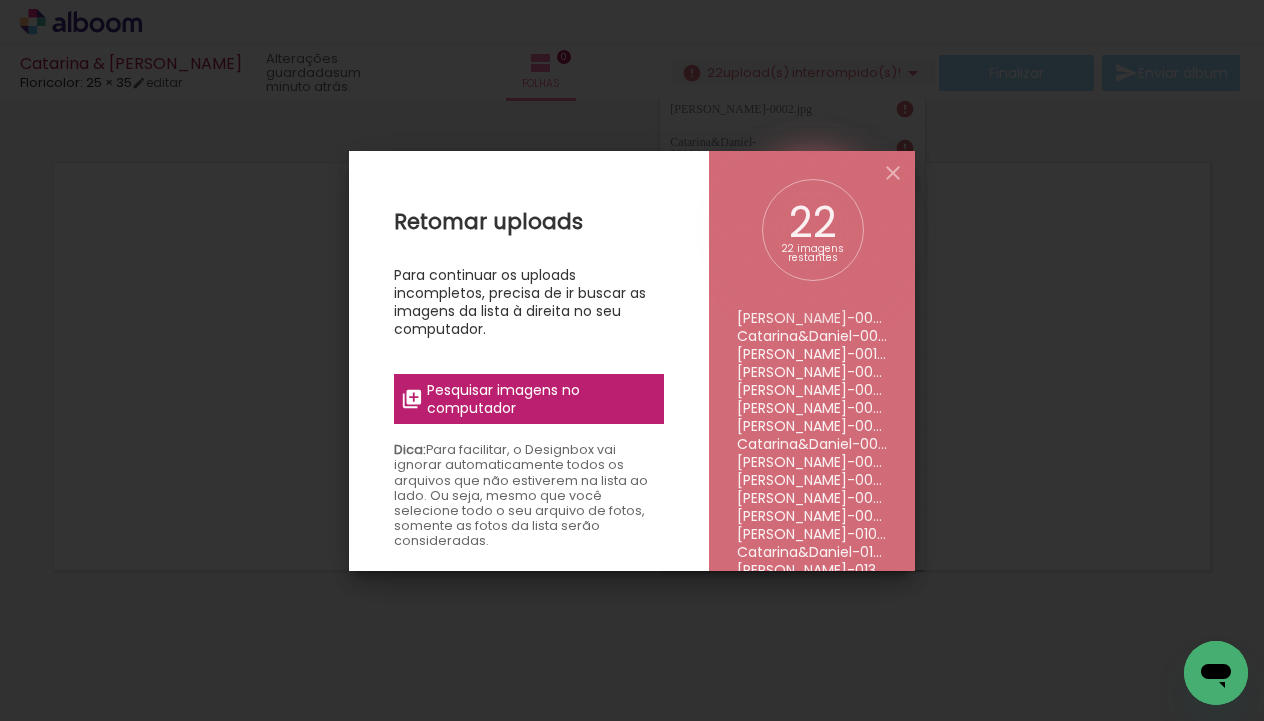 click on "Pesquisar imagens no computador" at bounding box center (539, 399) 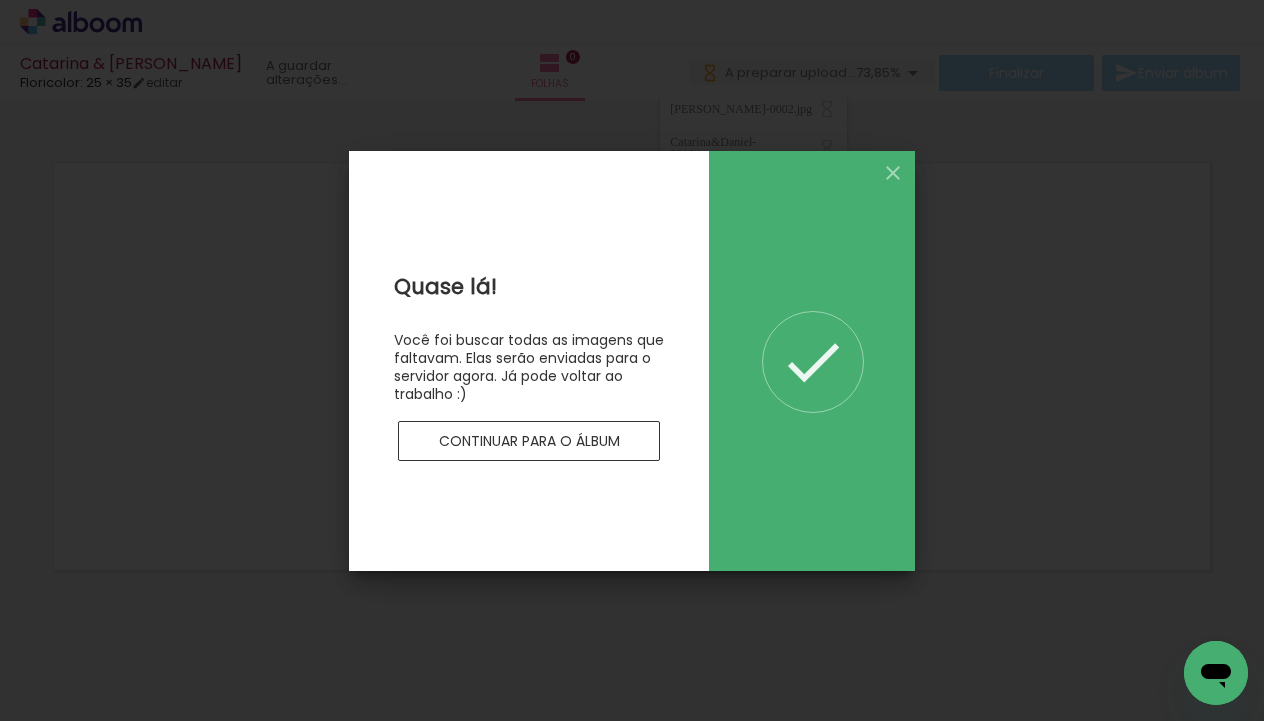 click on "Continuar para o álbum" at bounding box center [0, 0] 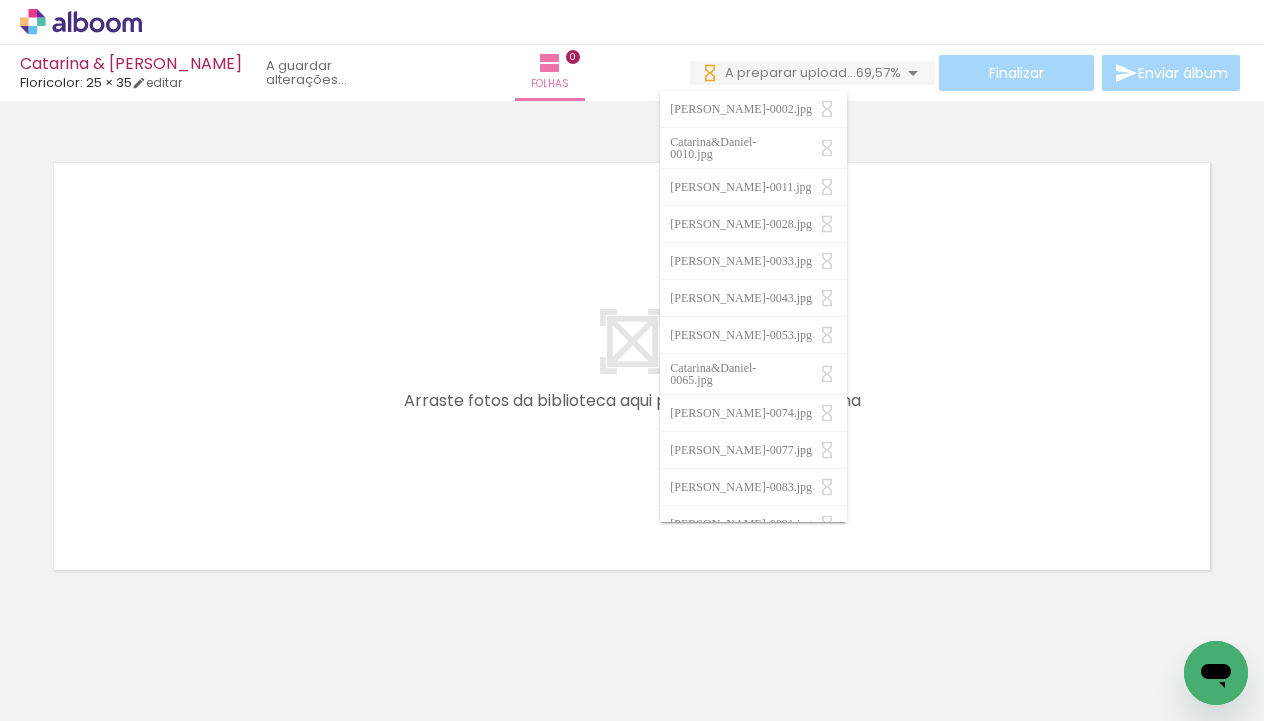scroll, scrollTop: 0, scrollLeft: 0, axis: both 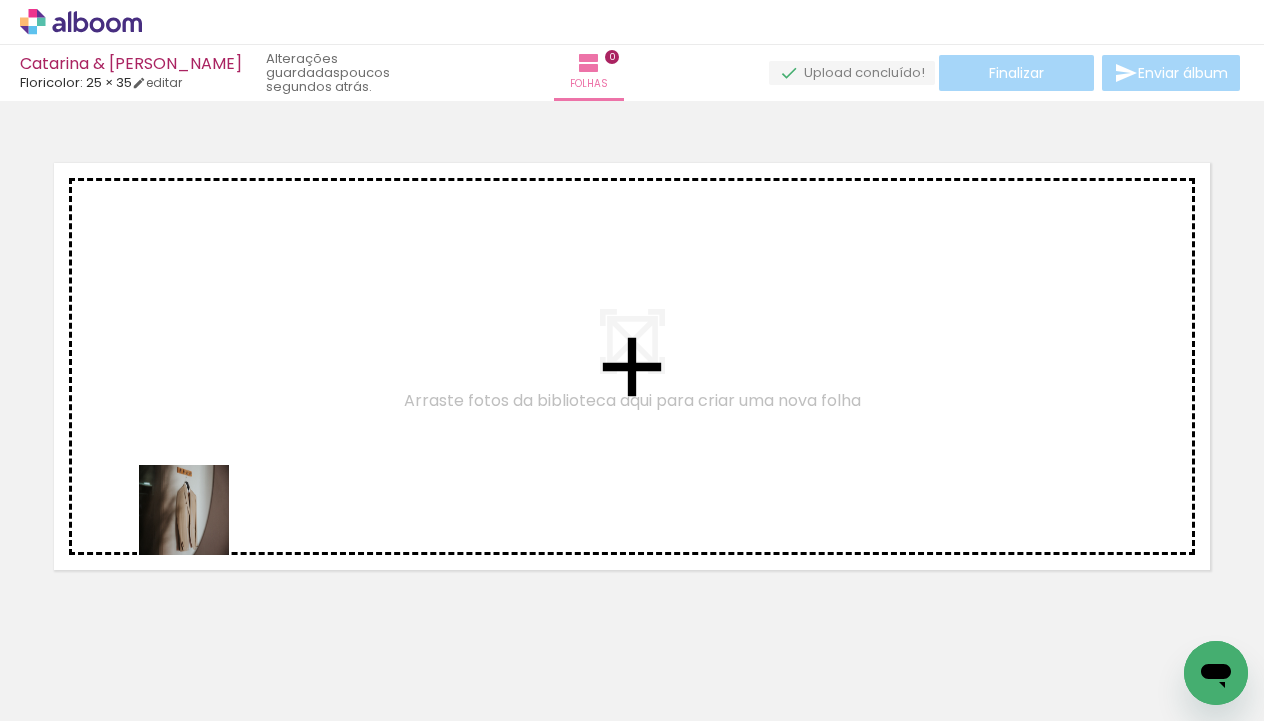 drag, startPoint x: 212, startPoint y: 667, endPoint x: 194, endPoint y: 475, distance: 192.8419 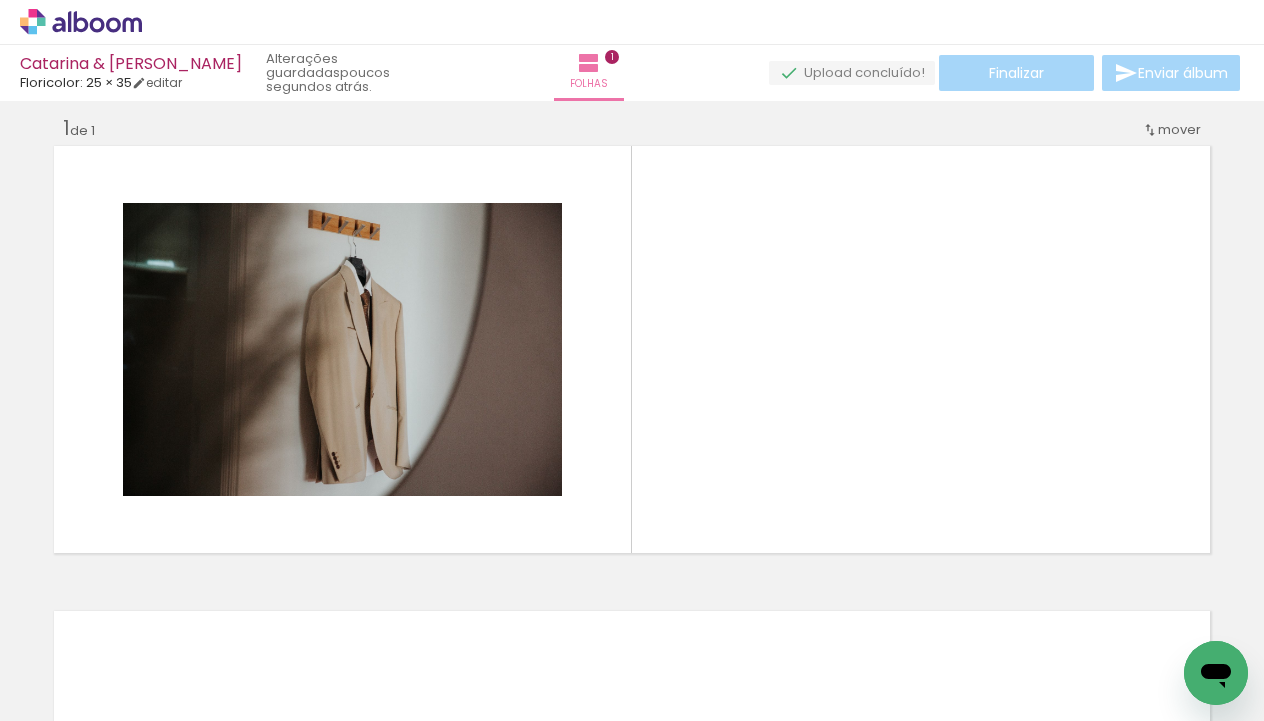 scroll, scrollTop: 18, scrollLeft: 0, axis: vertical 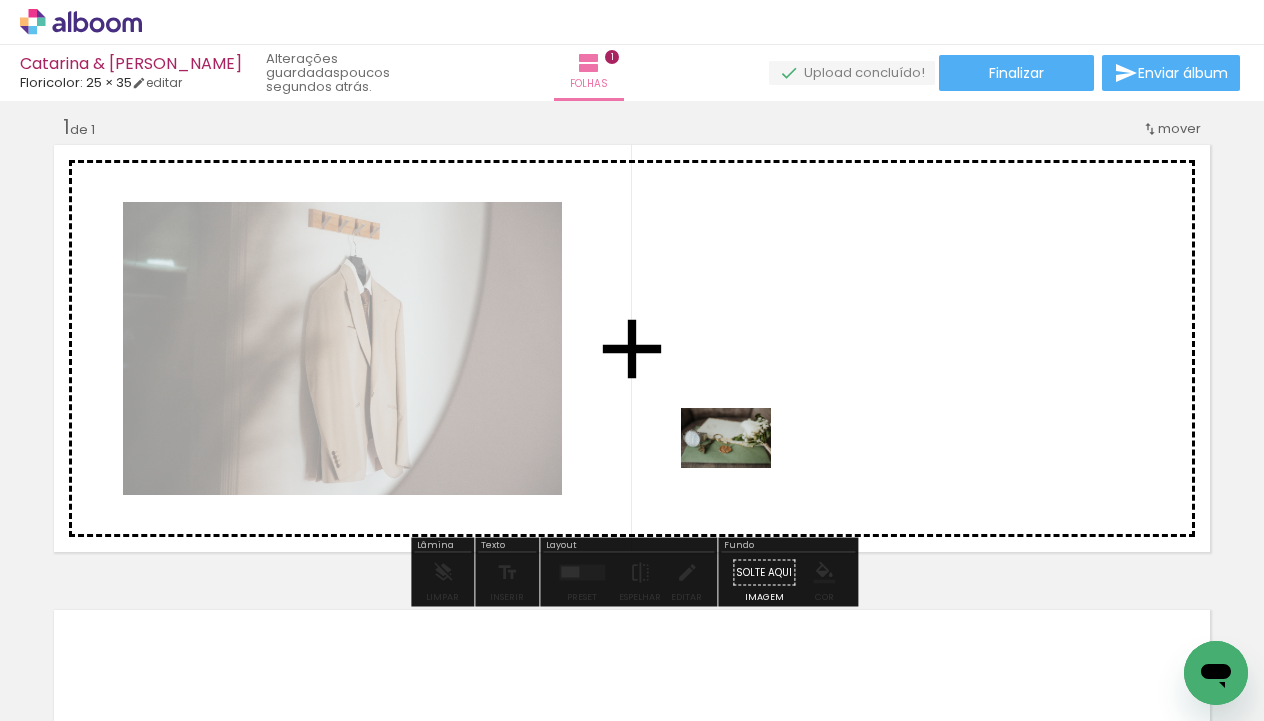 click at bounding box center (632, 360) 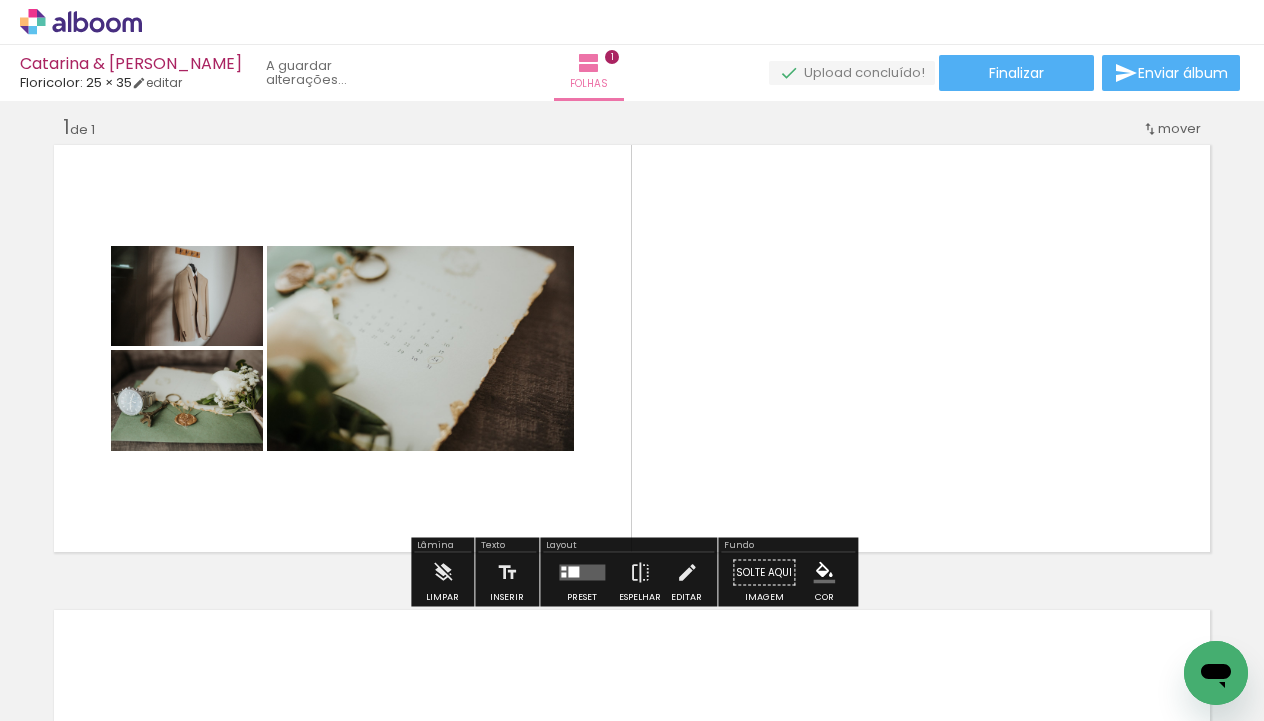 drag, startPoint x: 452, startPoint y: 660, endPoint x: 1000, endPoint y: 549, distance: 559.1288 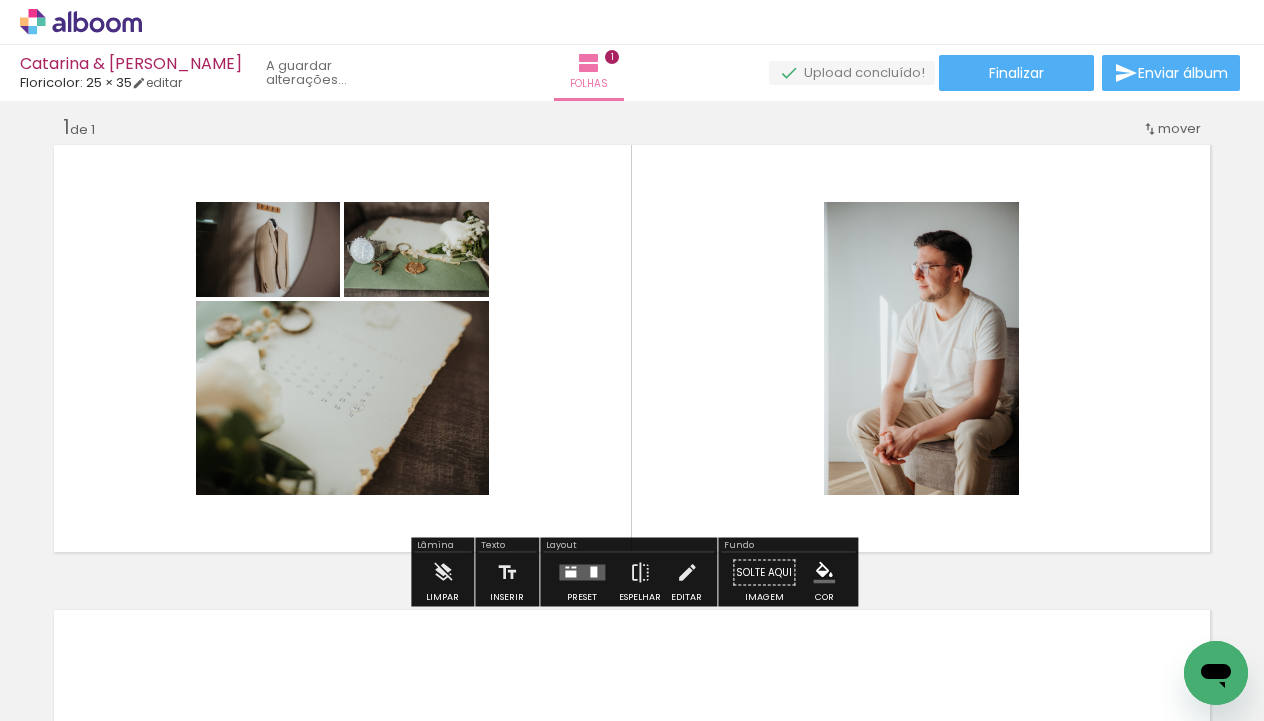 drag, startPoint x: 552, startPoint y: 653, endPoint x: 706, endPoint y: 445, distance: 258.80493 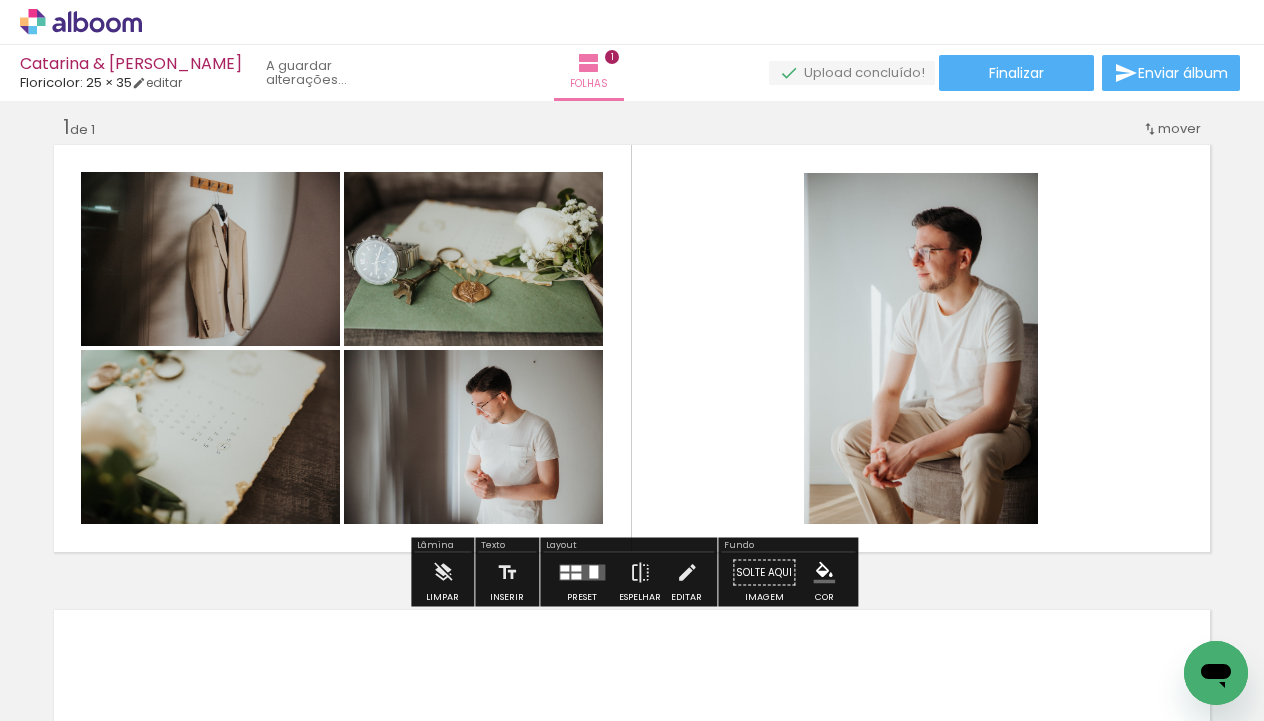 drag, startPoint x: 650, startPoint y: 619, endPoint x: 729, endPoint y: 470, distance: 168.64757 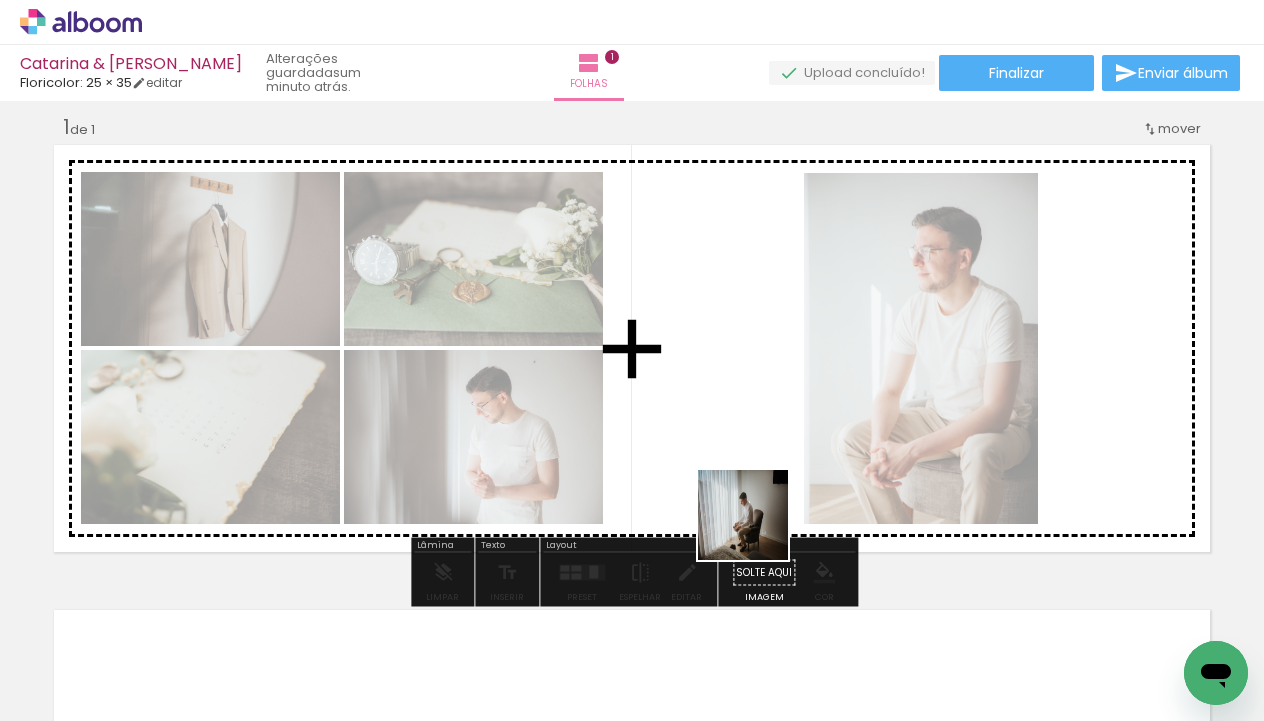 drag, startPoint x: 774, startPoint y: 659, endPoint x: 755, endPoint y: 485, distance: 175.03429 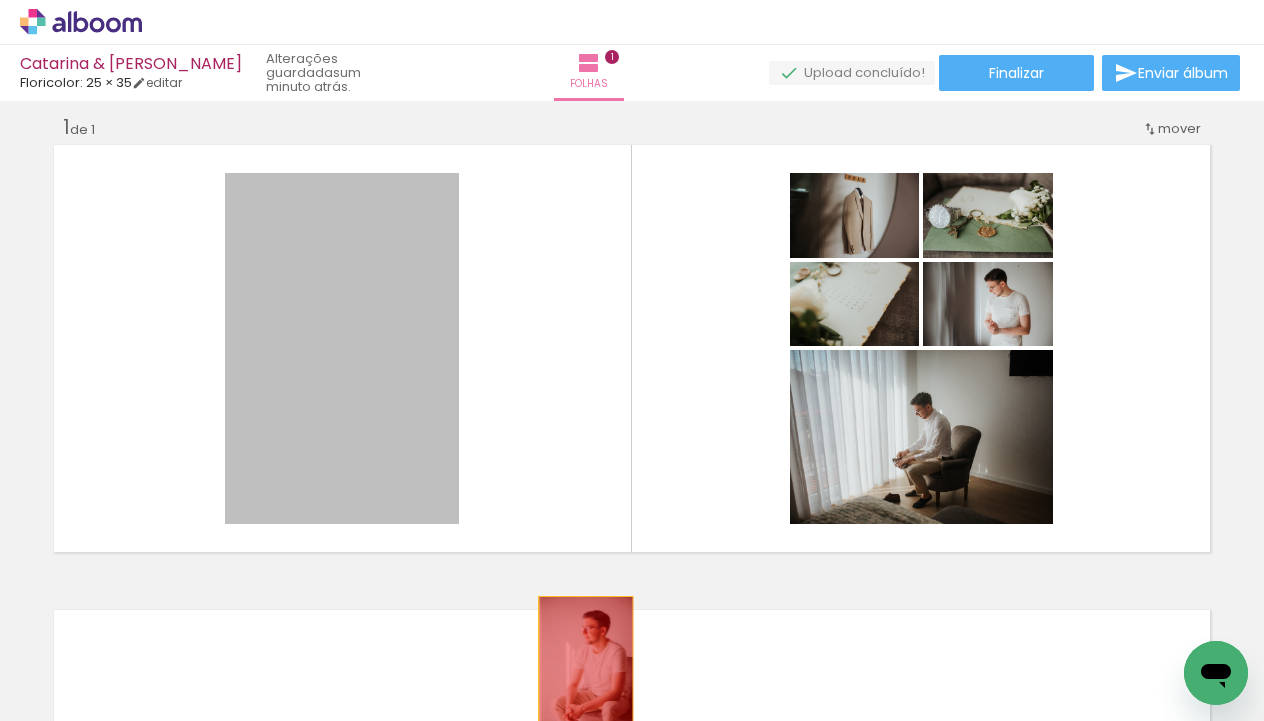 drag, startPoint x: 378, startPoint y: 383, endPoint x: 586, endPoint y: 667, distance: 352.02274 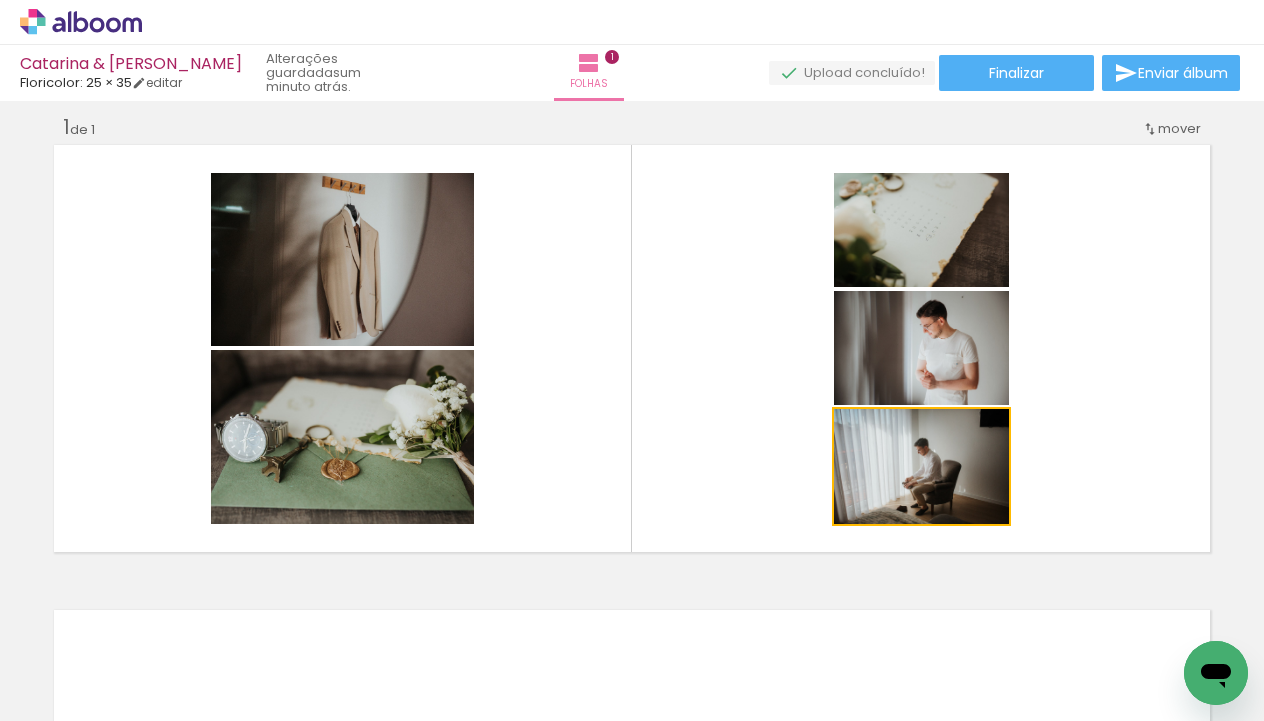 drag, startPoint x: 993, startPoint y: 537, endPoint x: 1021, endPoint y: 601, distance: 69.856995 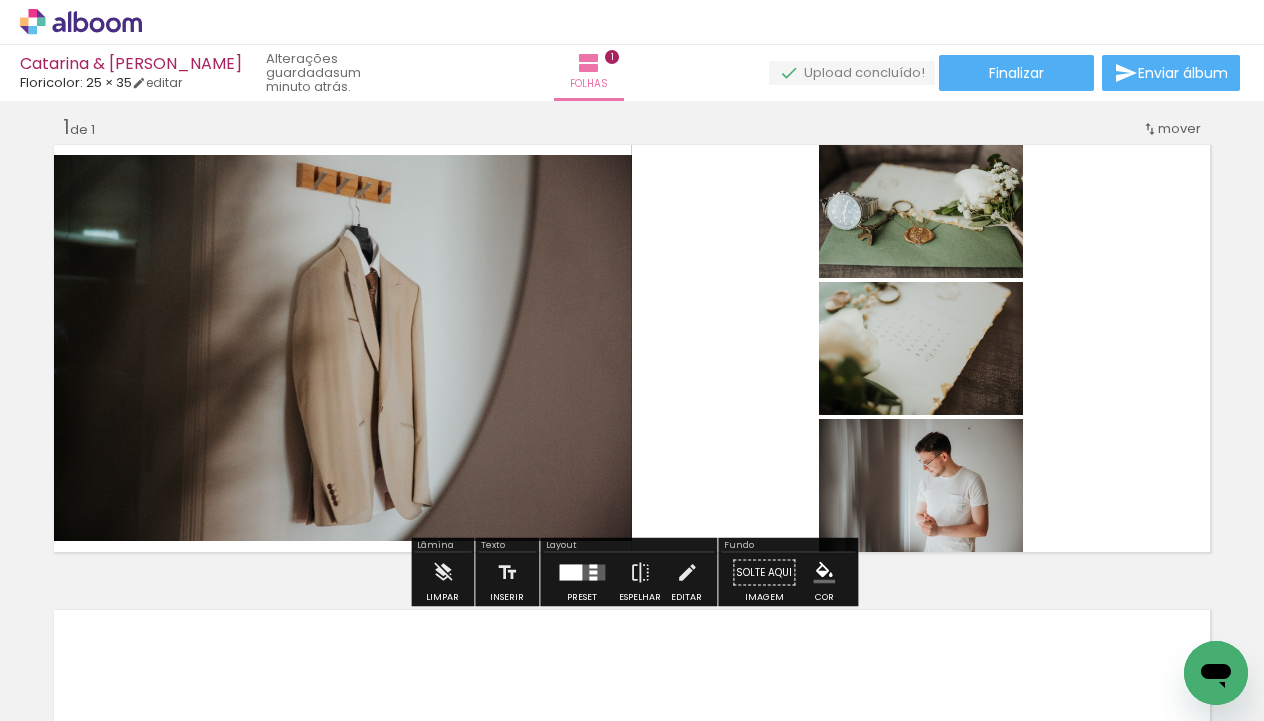 click at bounding box center (570, 573) 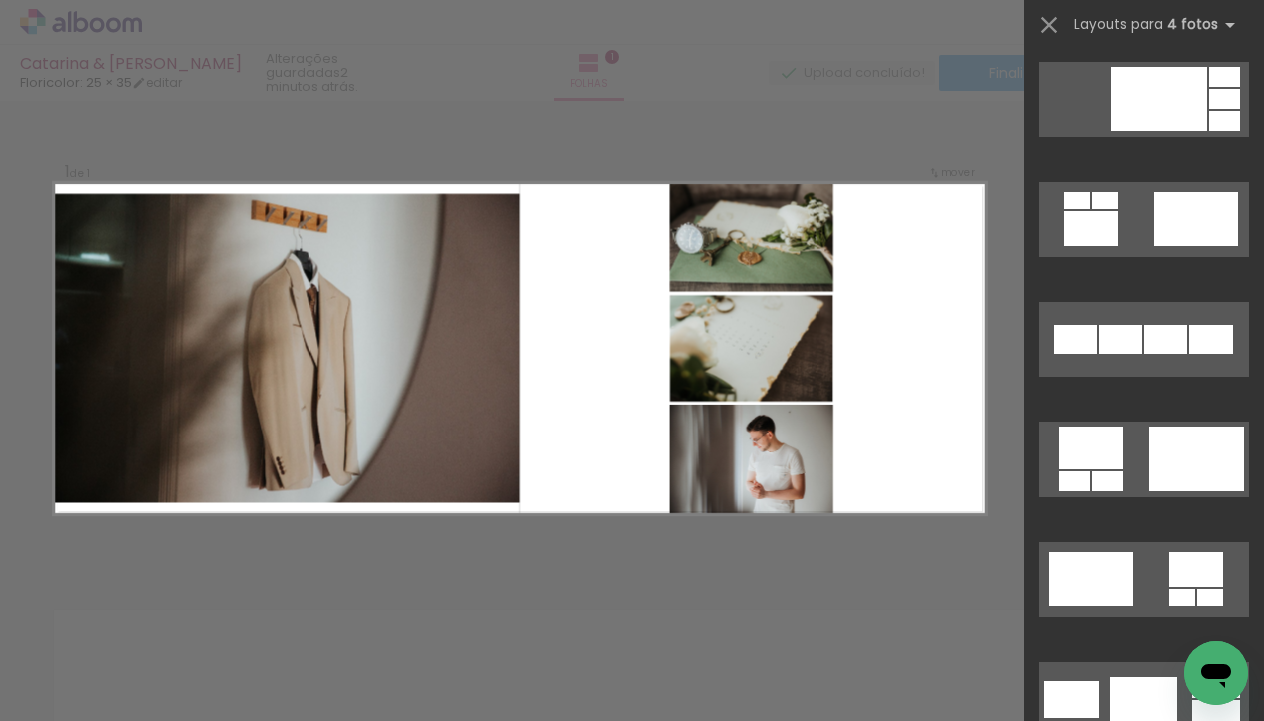 scroll, scrollTop: 6024, scrollLeft: 0, axis: vertical 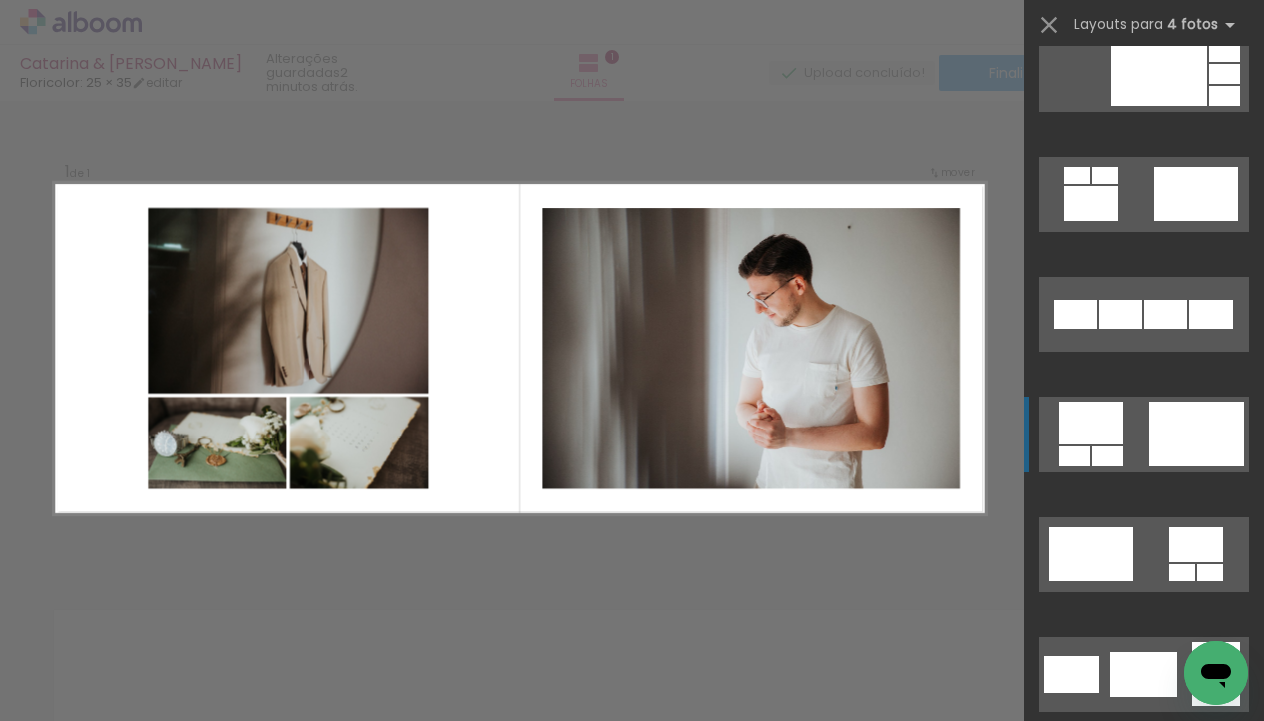 click at bounding box center (1119, -63) 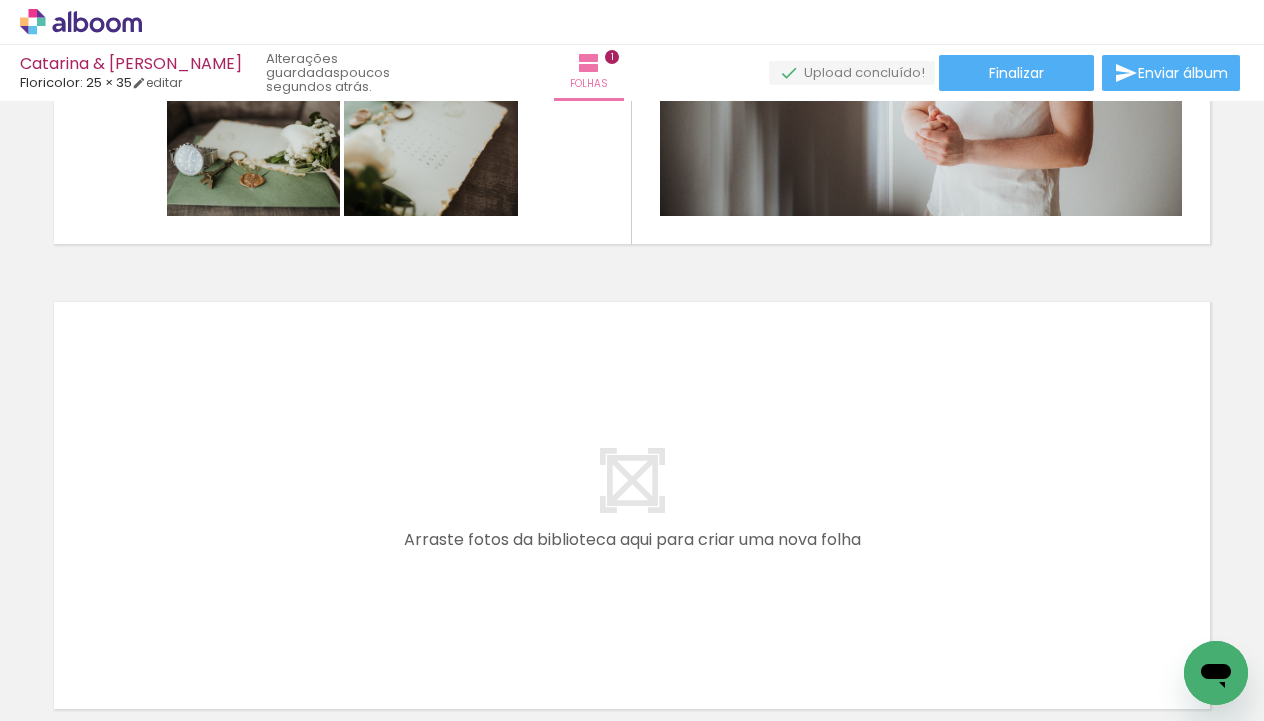 scroll, scrollTop: 336, scrollLeft: 0, axis: vertical 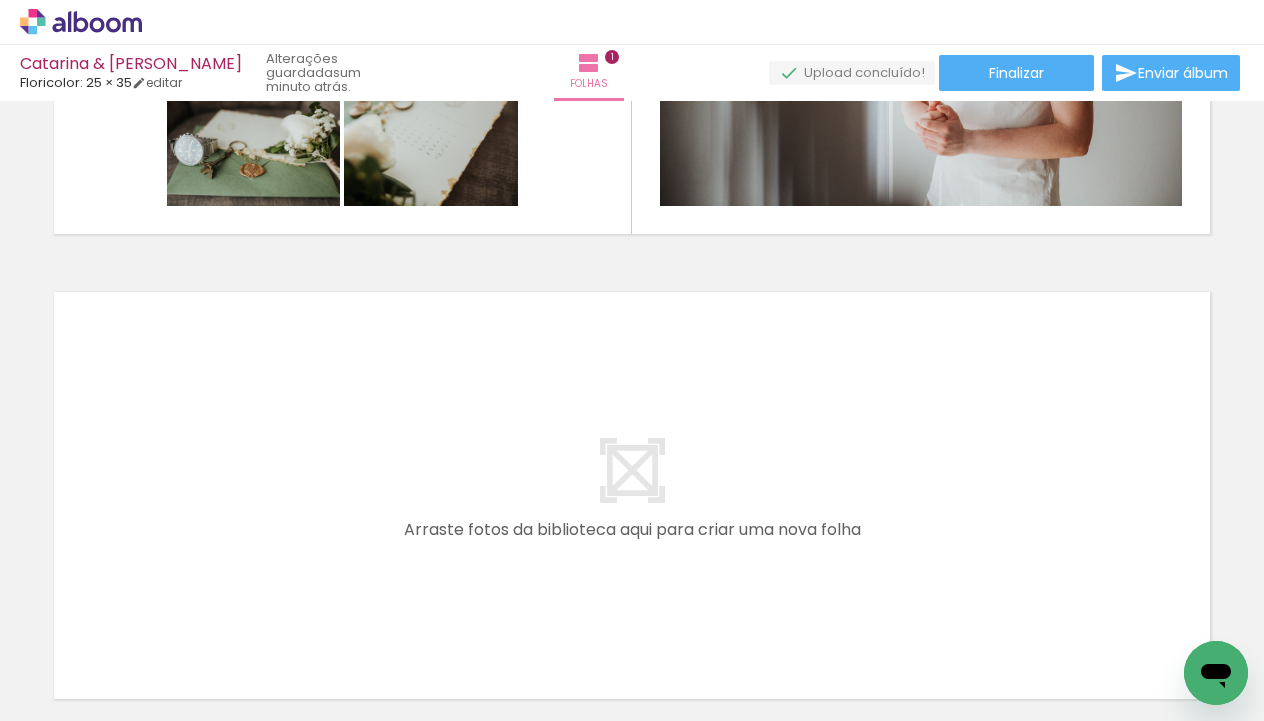 click at bounding box center [632, 495] 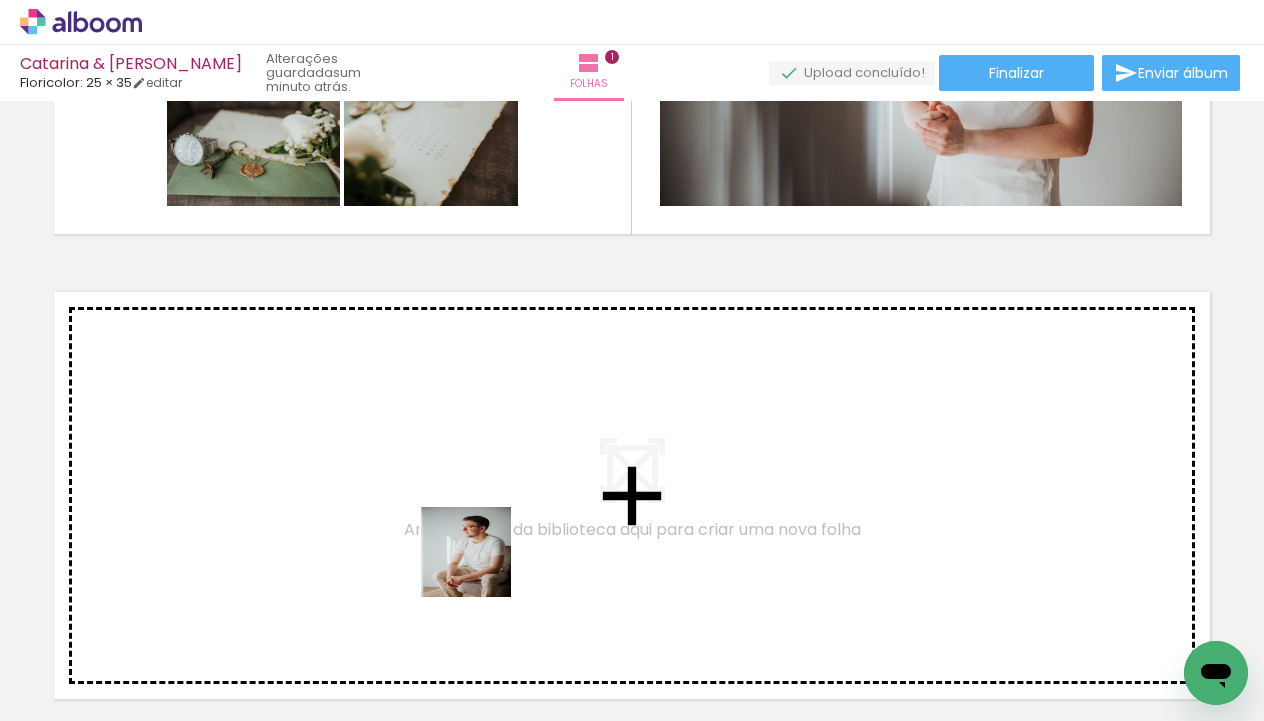 click at bounding box center (632, 360) 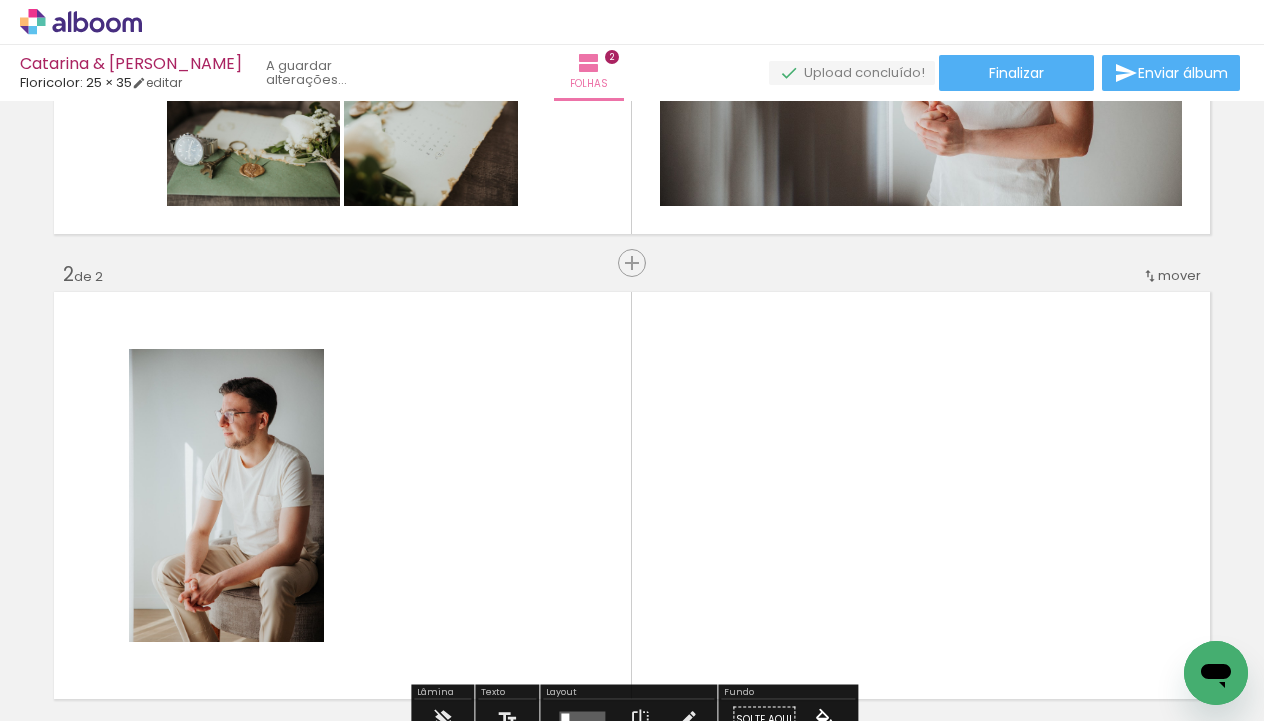 scroll, scrollTop: 0, scrollLeft: 0, axis: both 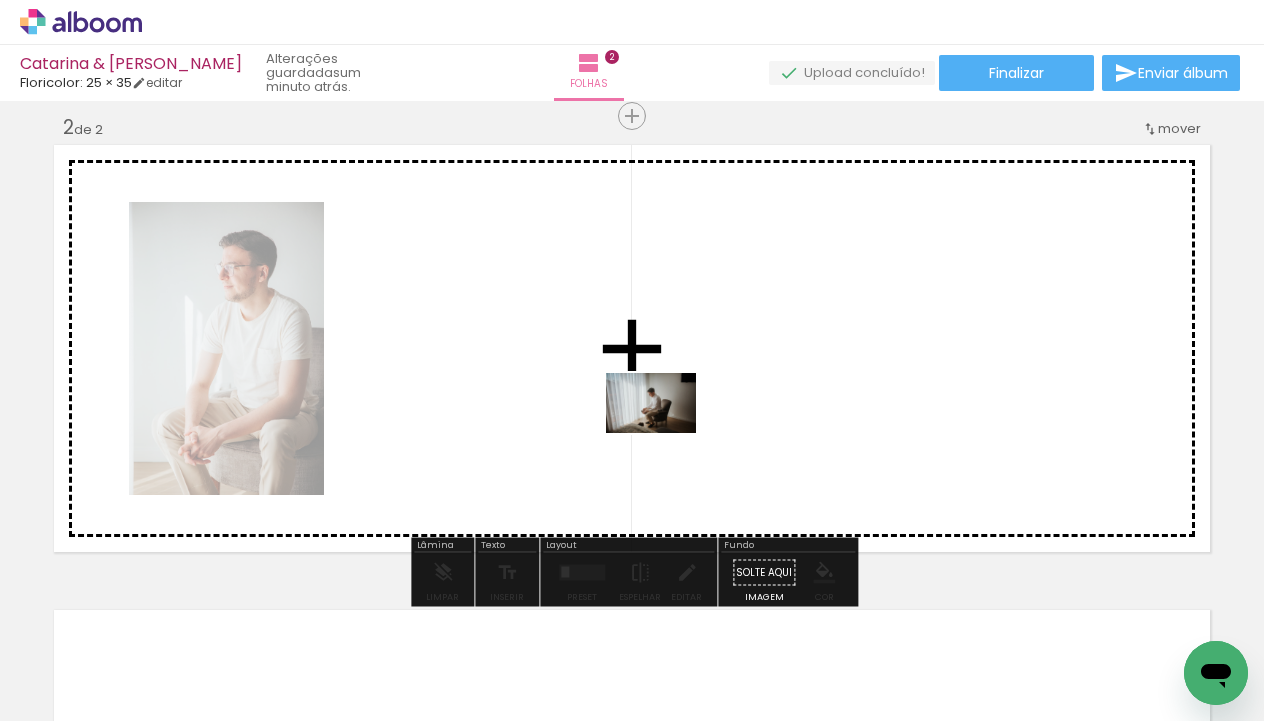 drag, startPoint x: 753, startPoint y: 668, endPoint x: 666, endPoint y: 433, distance: 250.58731 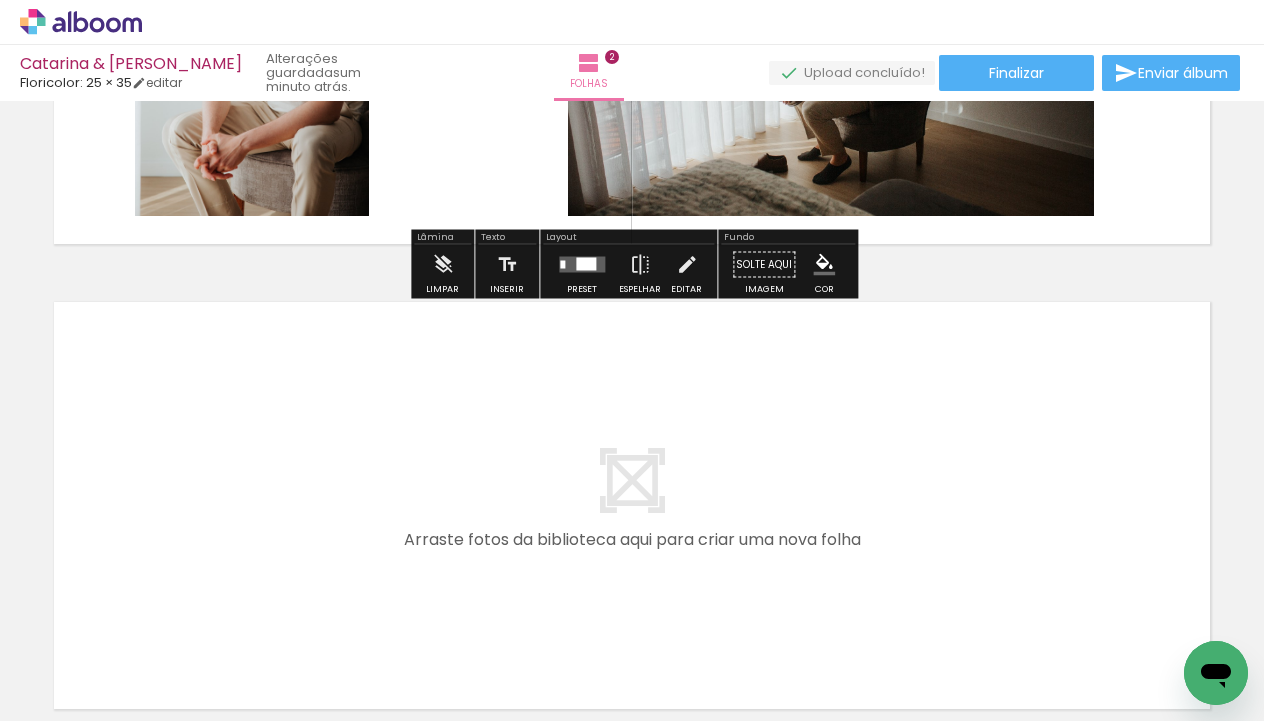 scroll, scrollTop: 795, scrollLeft: 0, axis: vertical 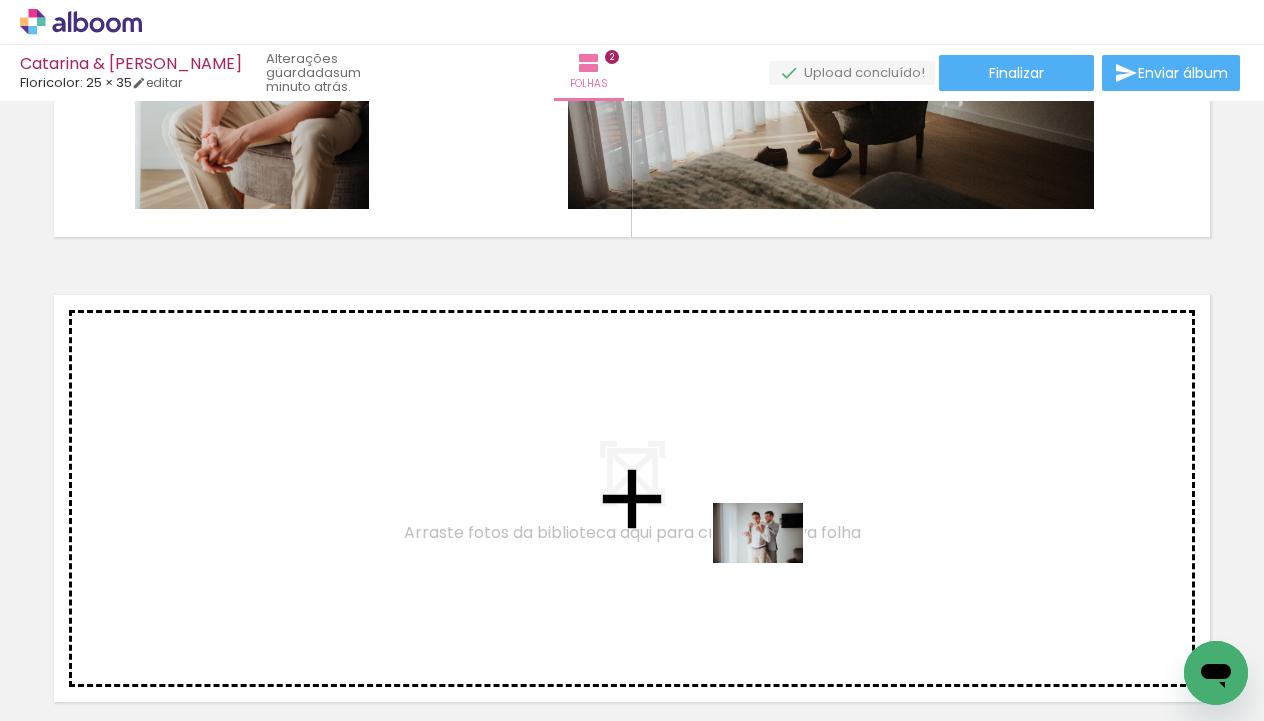 drag, startPoint x: 871, startPoint y: 646, endPoint x: 773, endPoint y: 563, distance: 128.42508 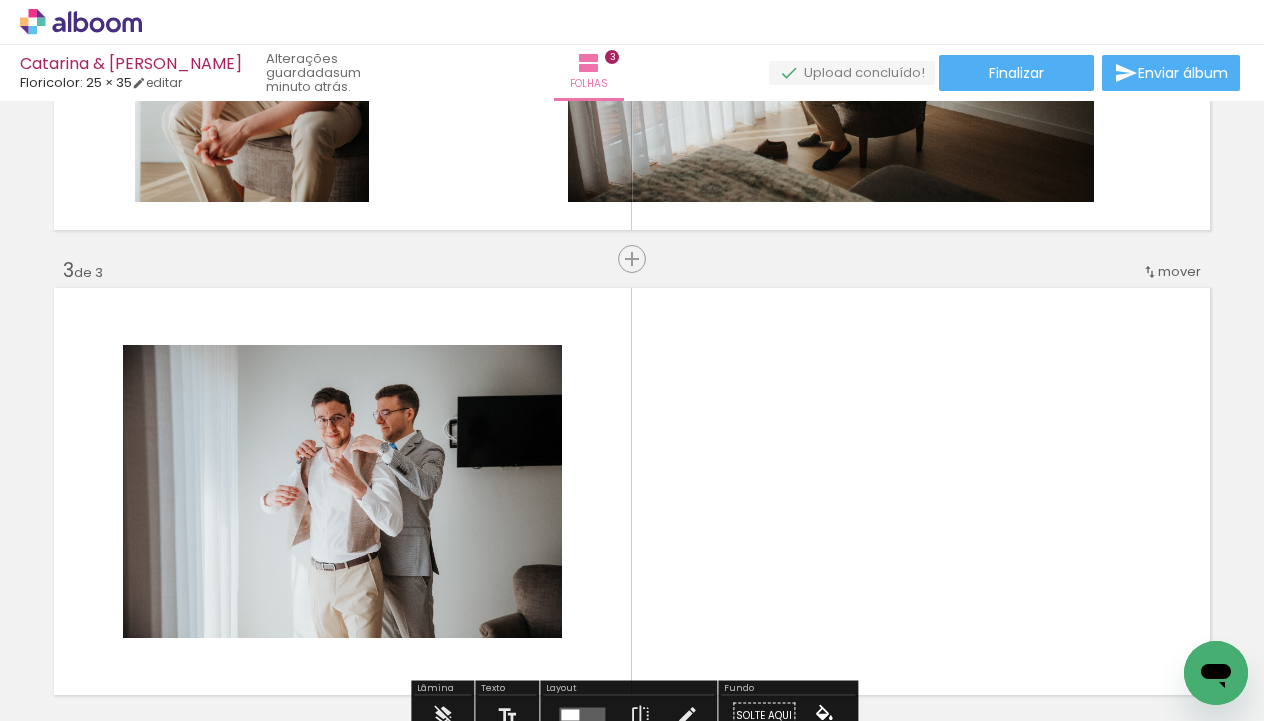 scroll, scrollTop: -2, scrollLeft: 0, axis: vertical 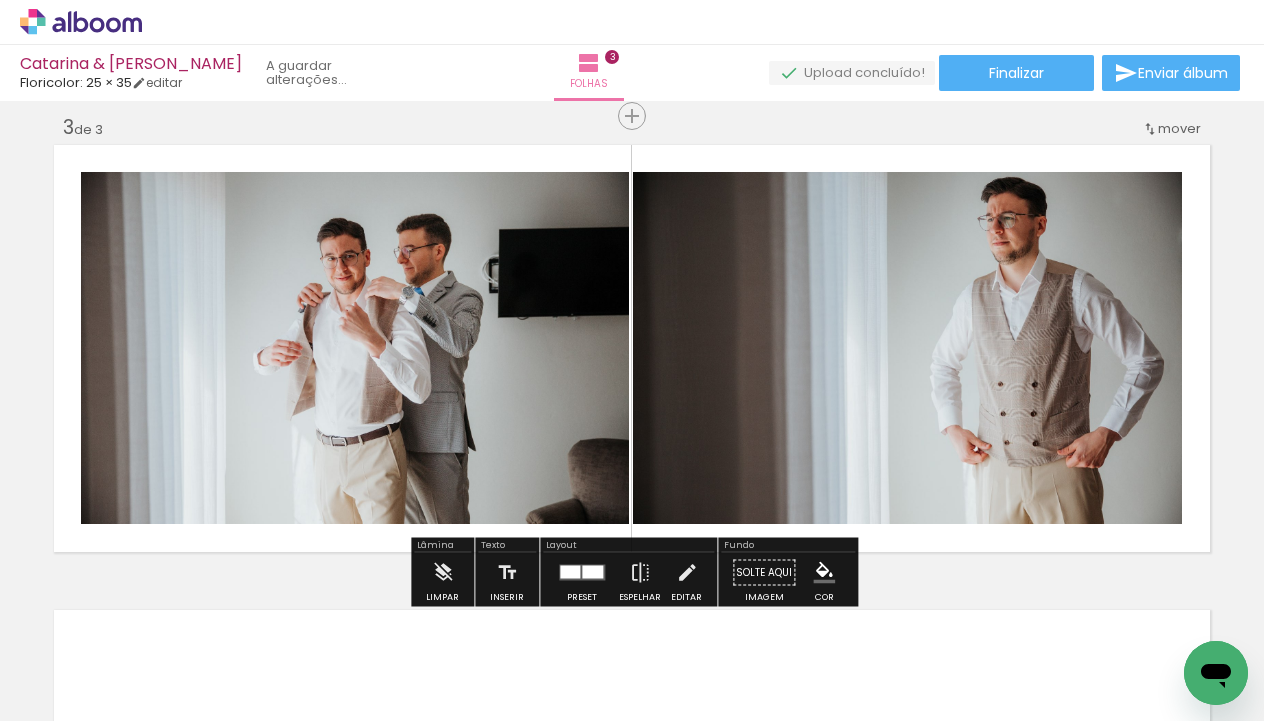drag, startPoint x: 996, startPoint y: 654, endPoint x: 893, endPoint y: 479, distance: 203.06157 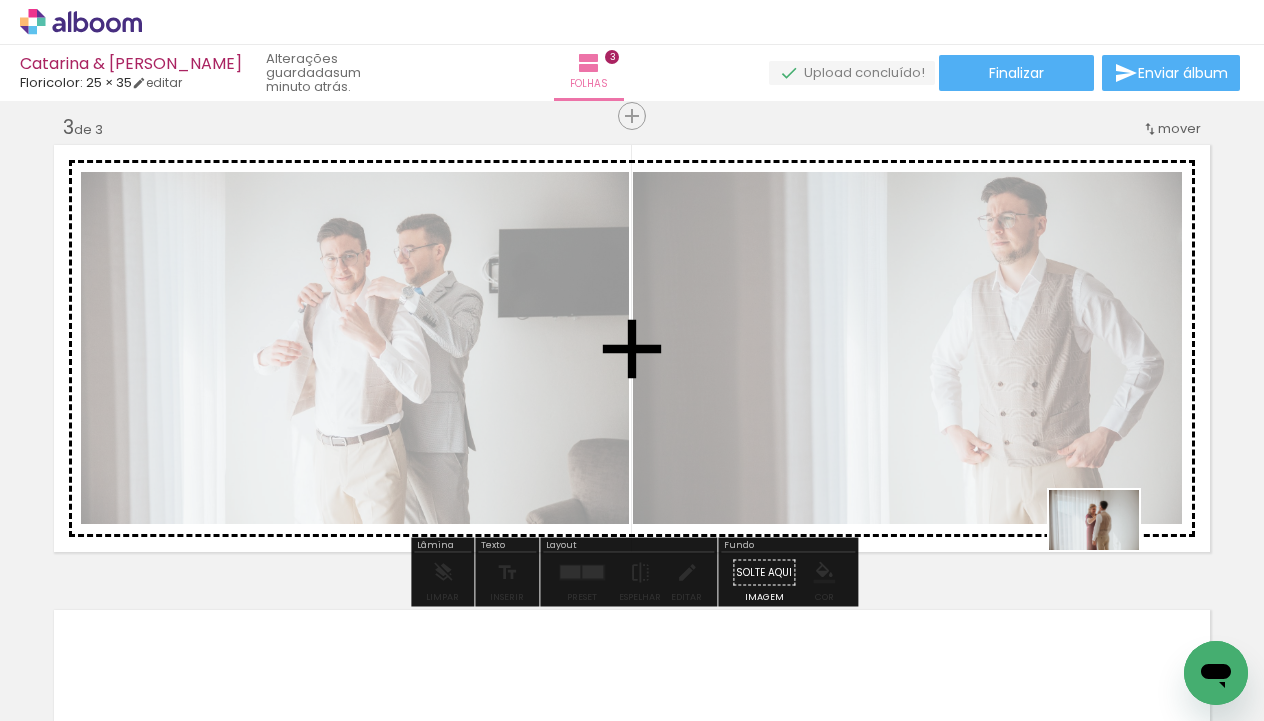 drag, startPoint x: 1101, startPoint y: 602, endPoint x: 1109, endPoint y: 548, distance: 54.589375 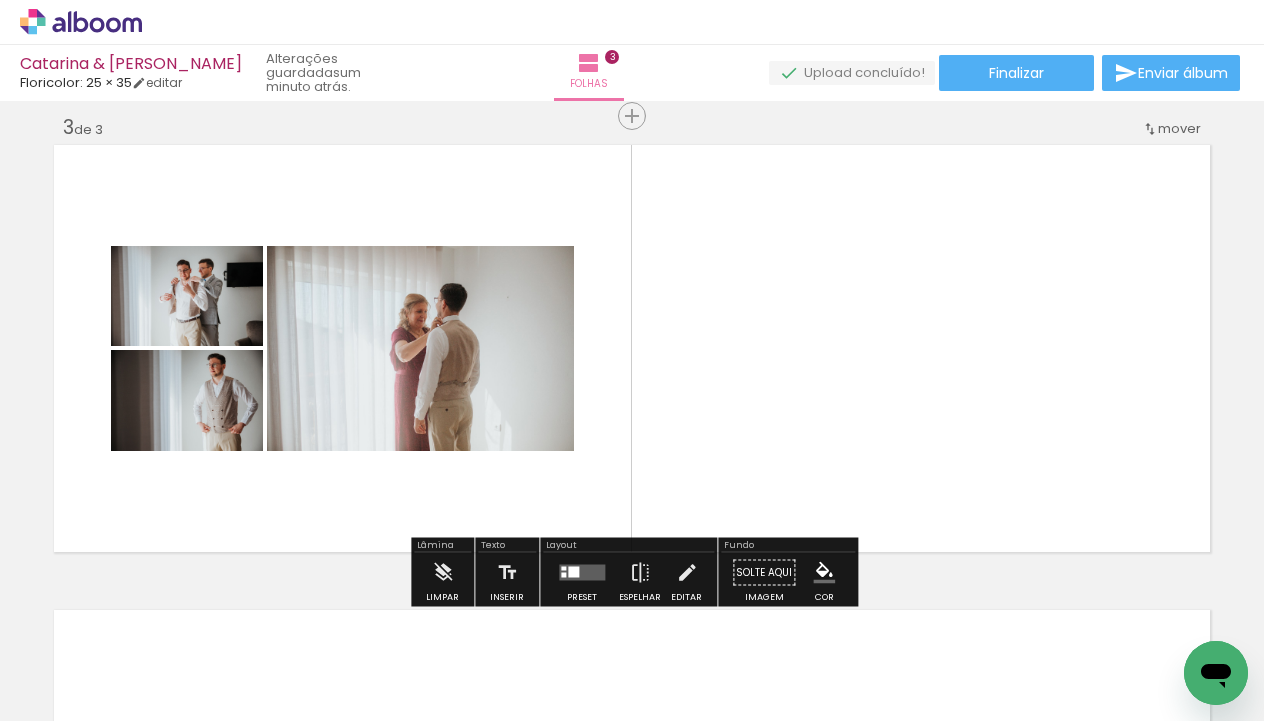 scroll, scrollTop: 0, scrollLeft: 501, axis: horizontal 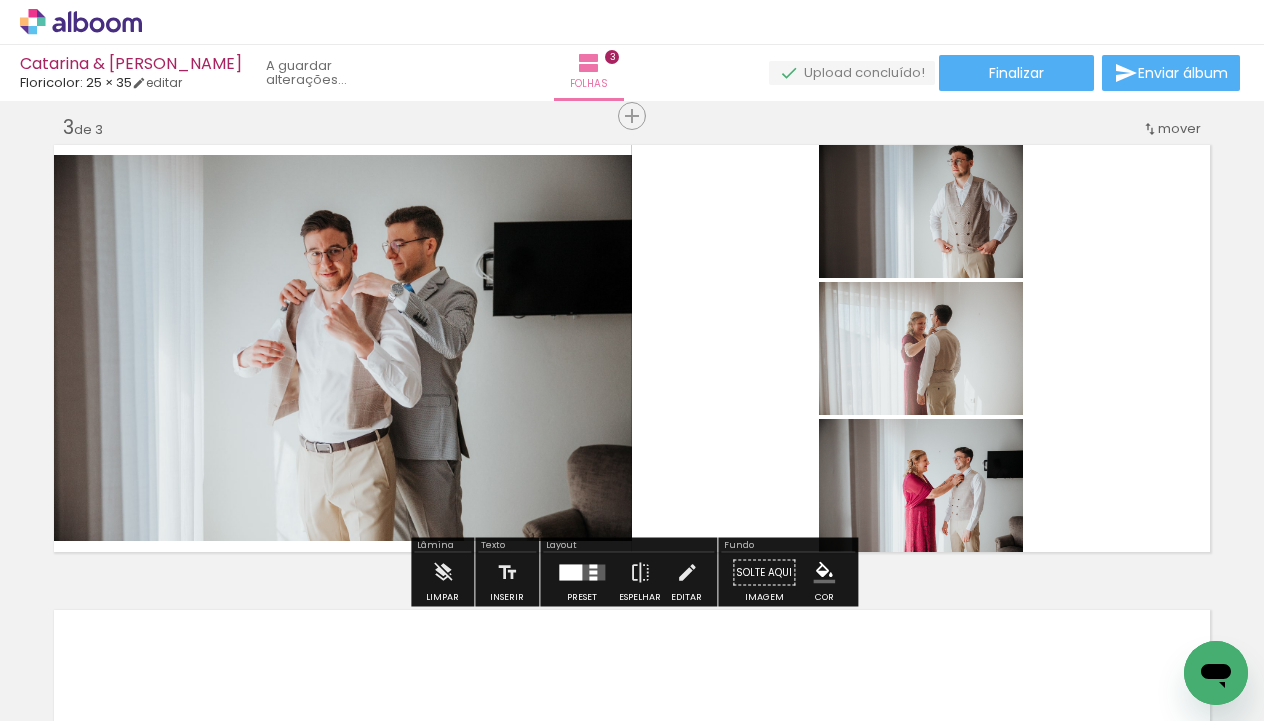 drag, startPoint x: 722, startPoint y: 655, endPoint x: 756, endPoint y: 440, distance: 217.67177 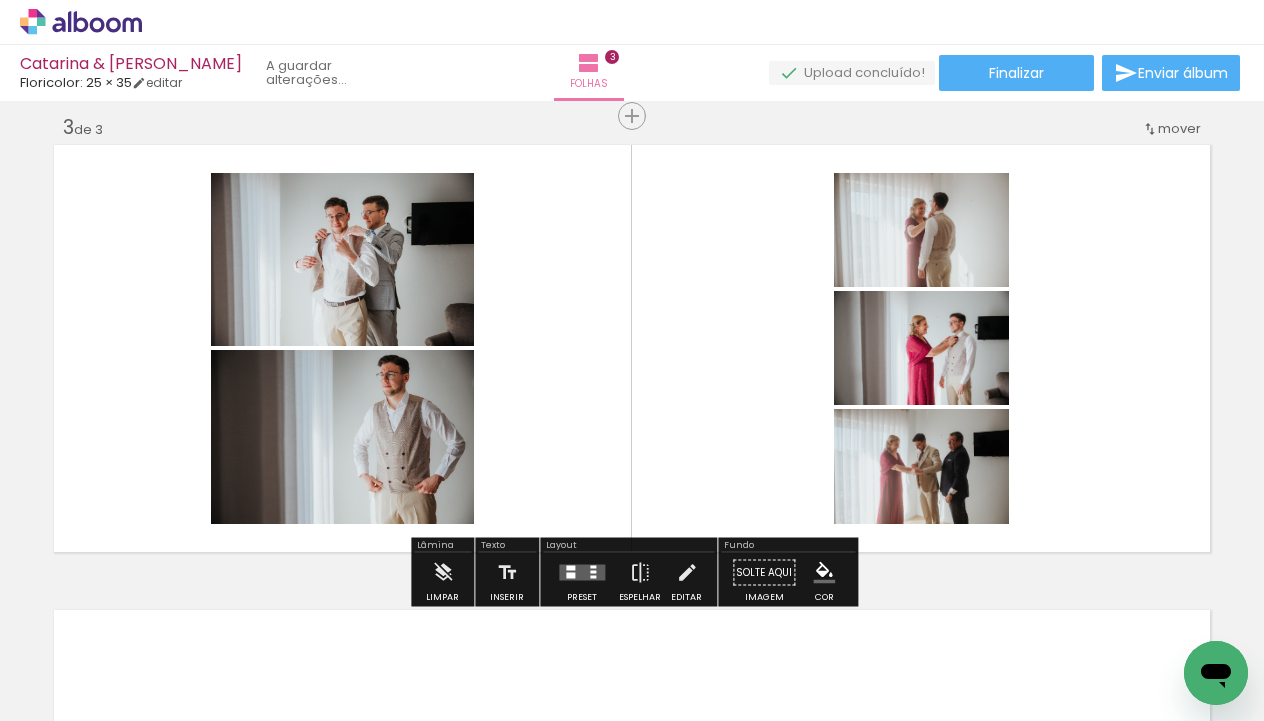 drag, startPoint x: 848, startPoint y: 674, endPoint x: 1157, endPoint y: 499, distance: 355.11407 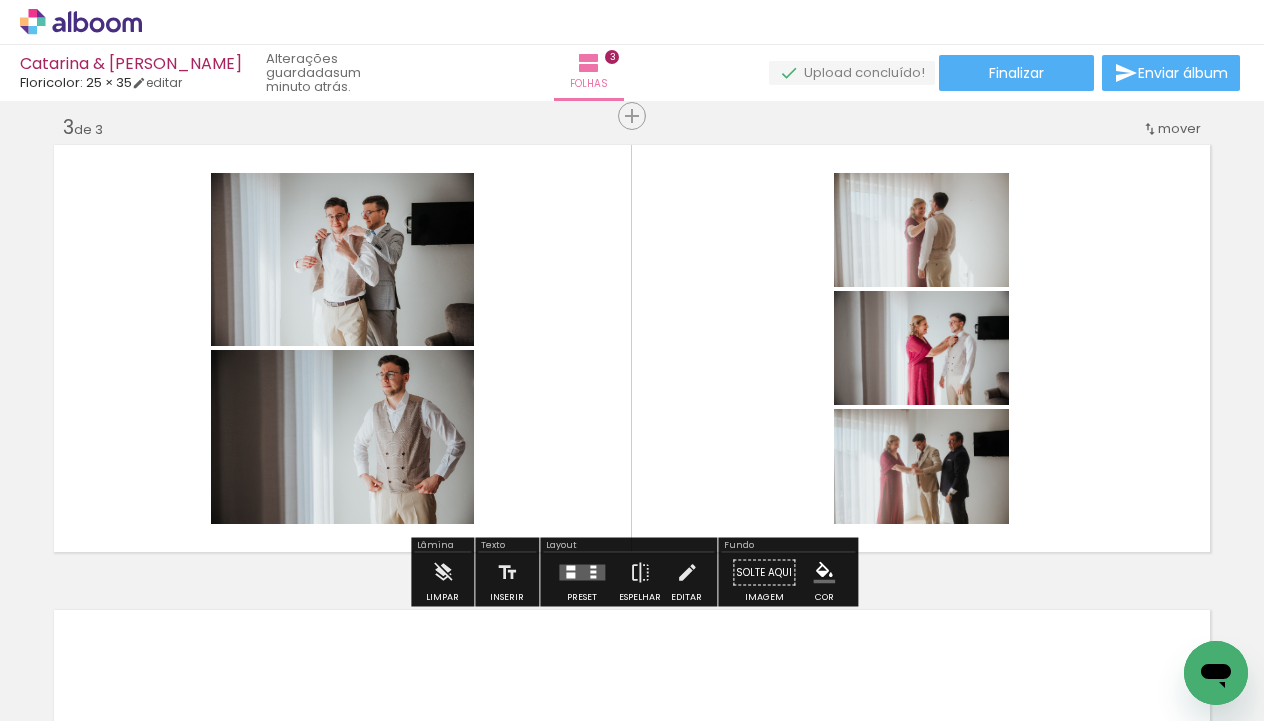 scroll, scrollTop: 0, scrollLeft: 499, axis: horizontal 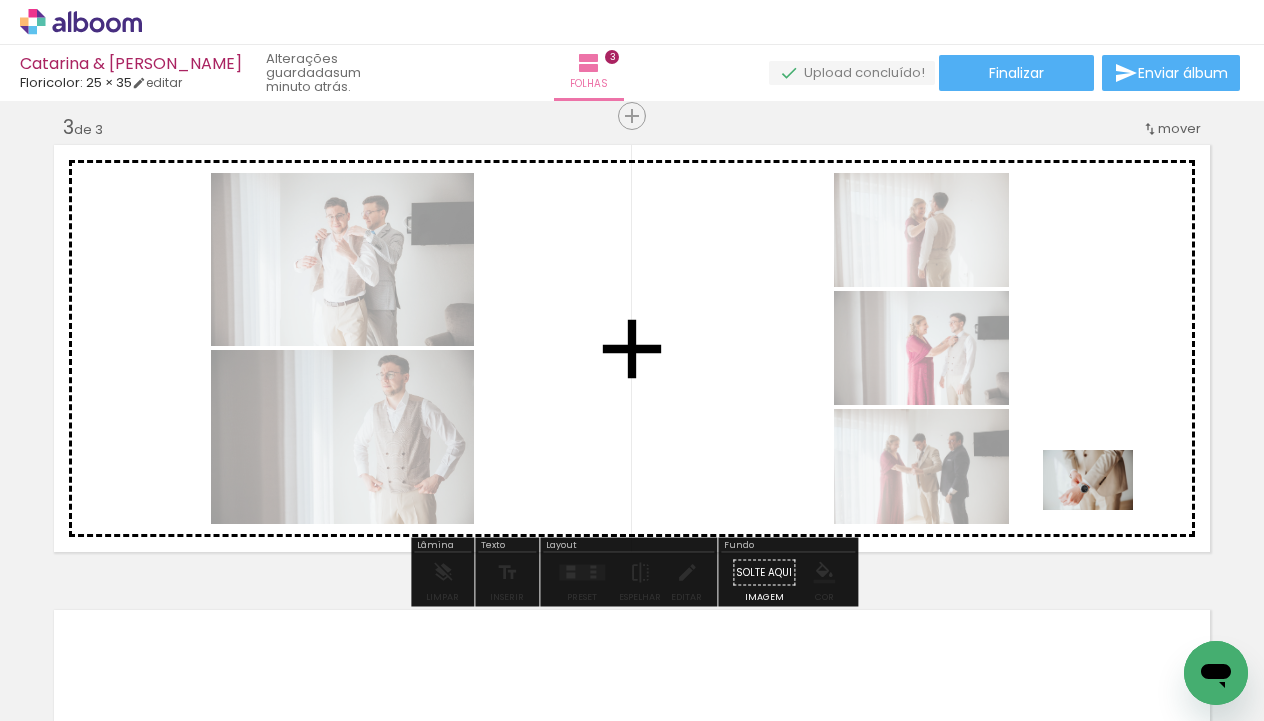 drag, startPoint x: 941, startPoint y: 673, endPoint x: 1103, endPoint y: 510, distance: 229.81079 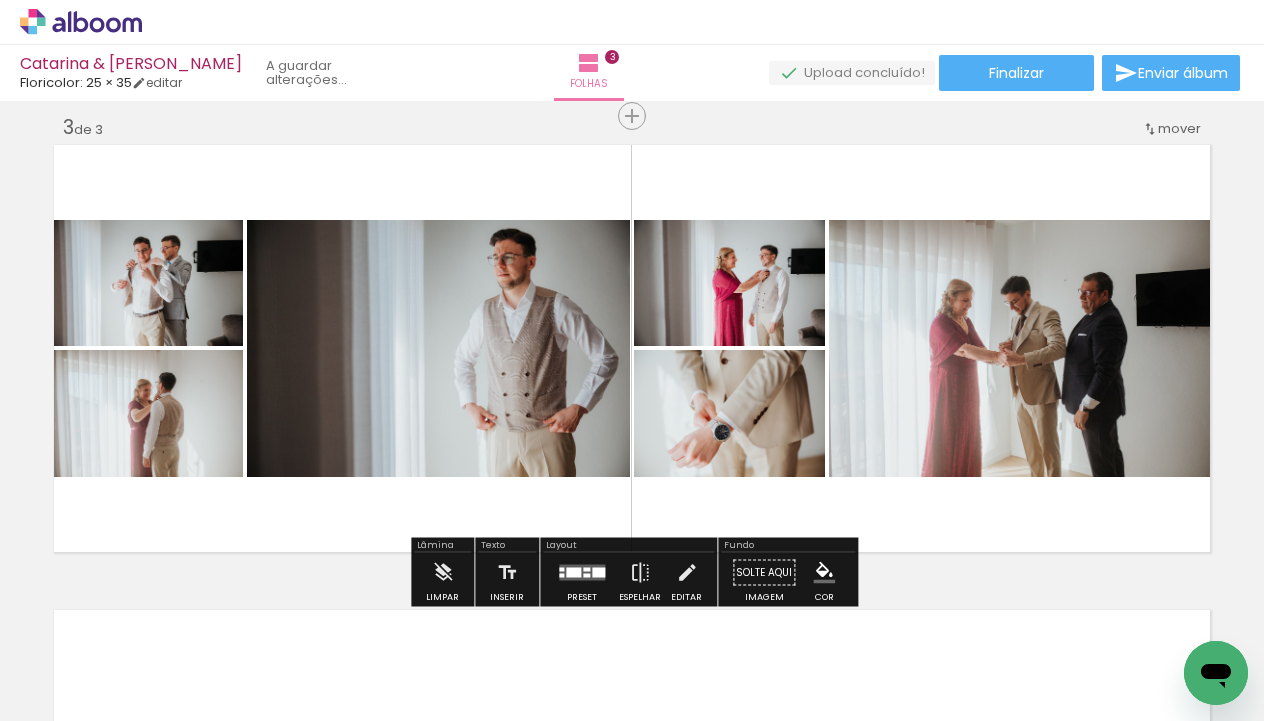 scroll, scrollTop: 943, scrollLeft: 0, axis: vertical 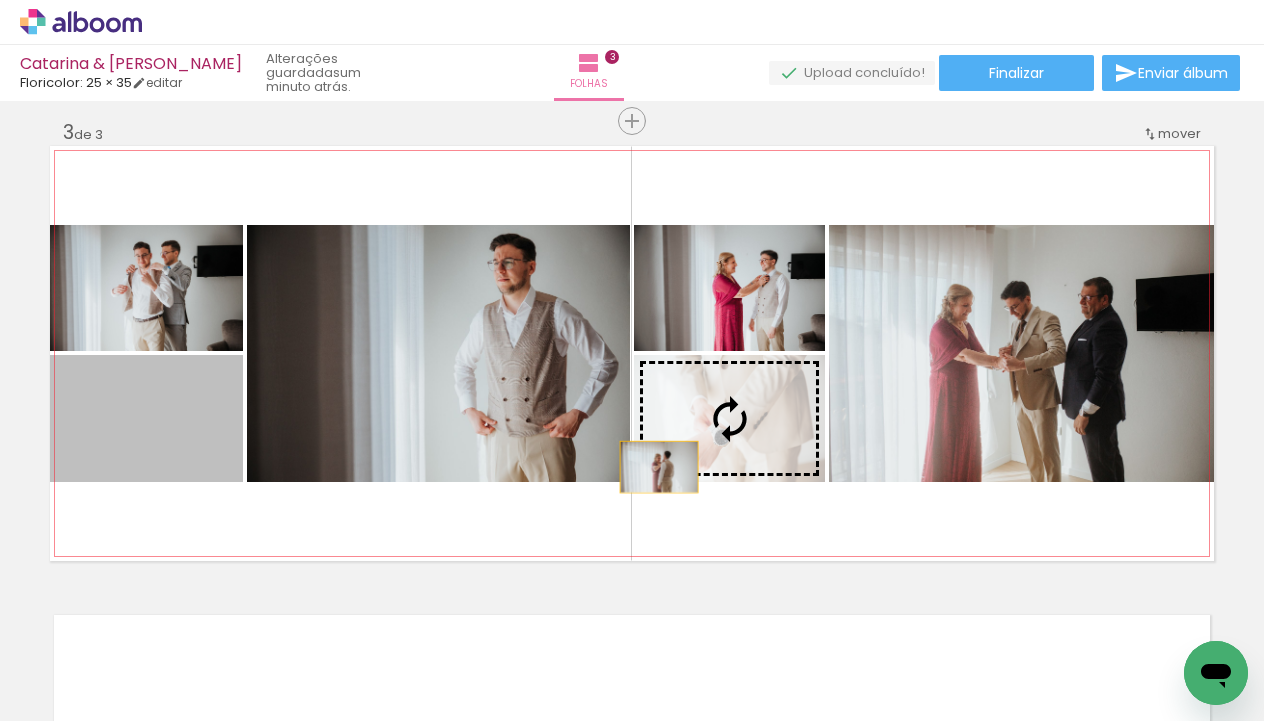 drag, startPoint x: 157, startPoint y: 443, endPoint x: 659, endPoint y: 467, distance: 502.57336 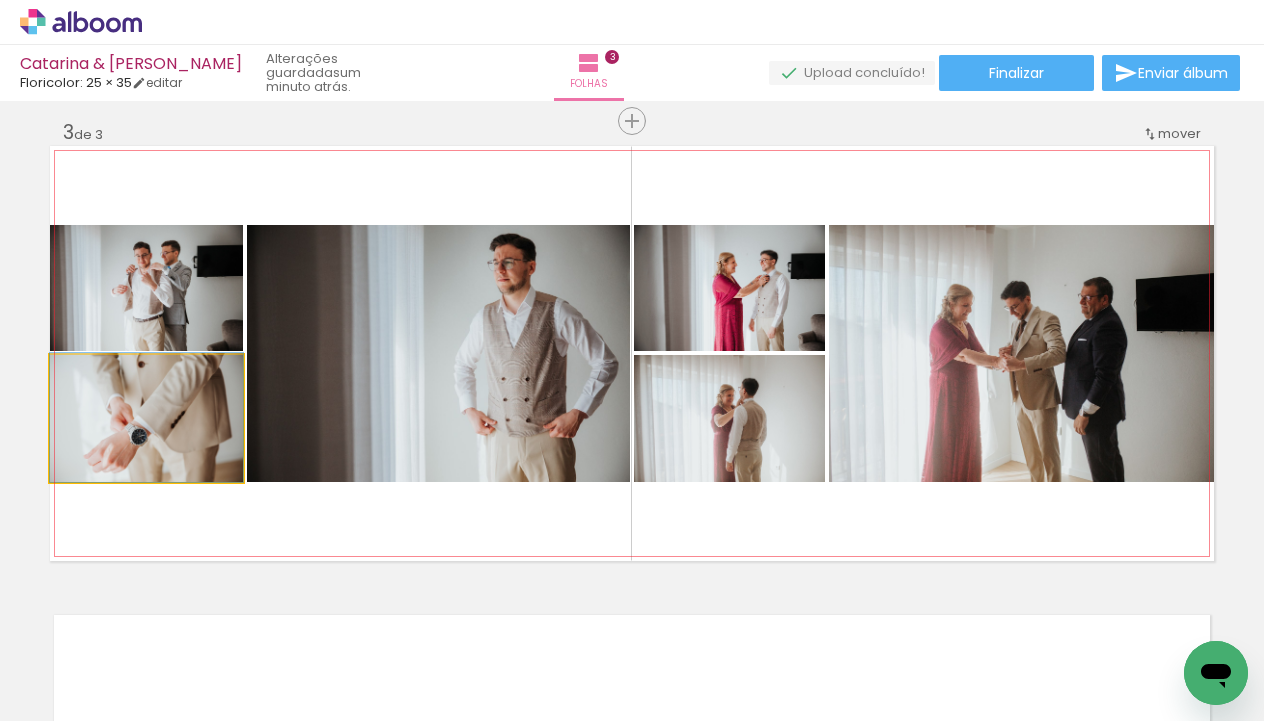 drag, startPoint x: 198, startPoint y: 460, endPoint x: 436, endPoint y: 458, distance: 238.0084 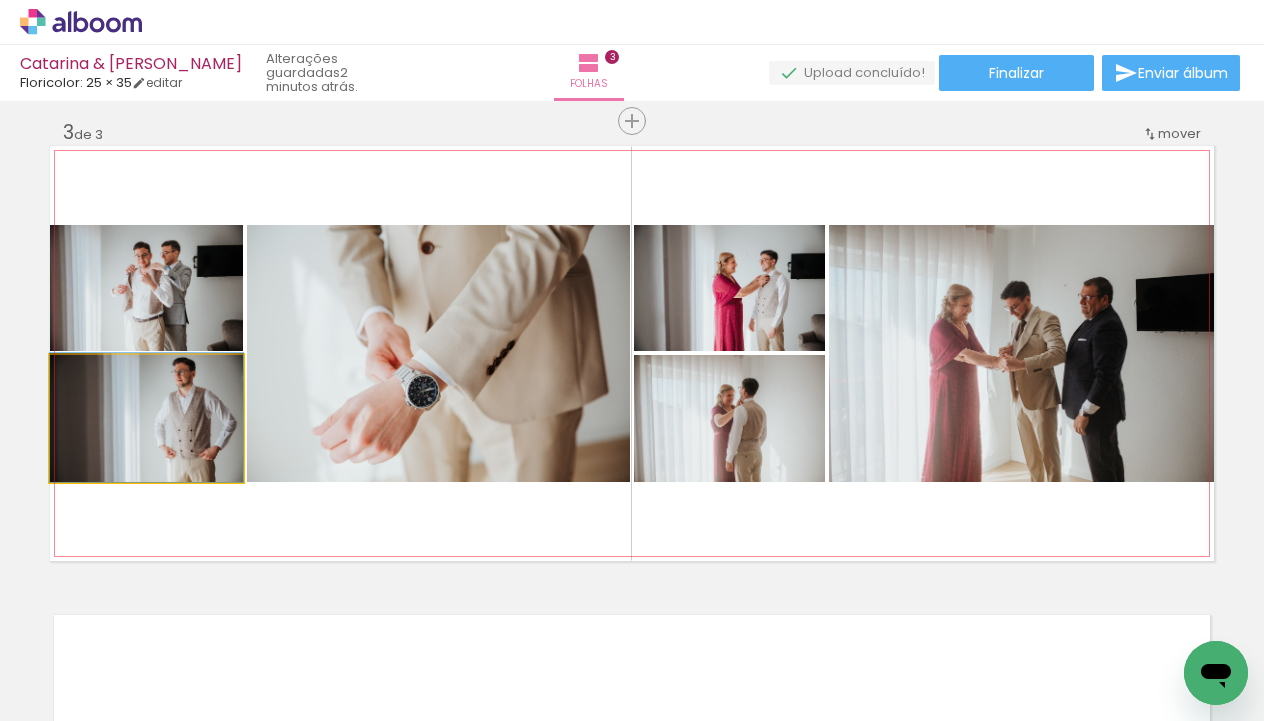 drag, startPoint x: 224, startPoint y: 459, endPoint x: 512, endPoint y: 440, distance: 288.62607 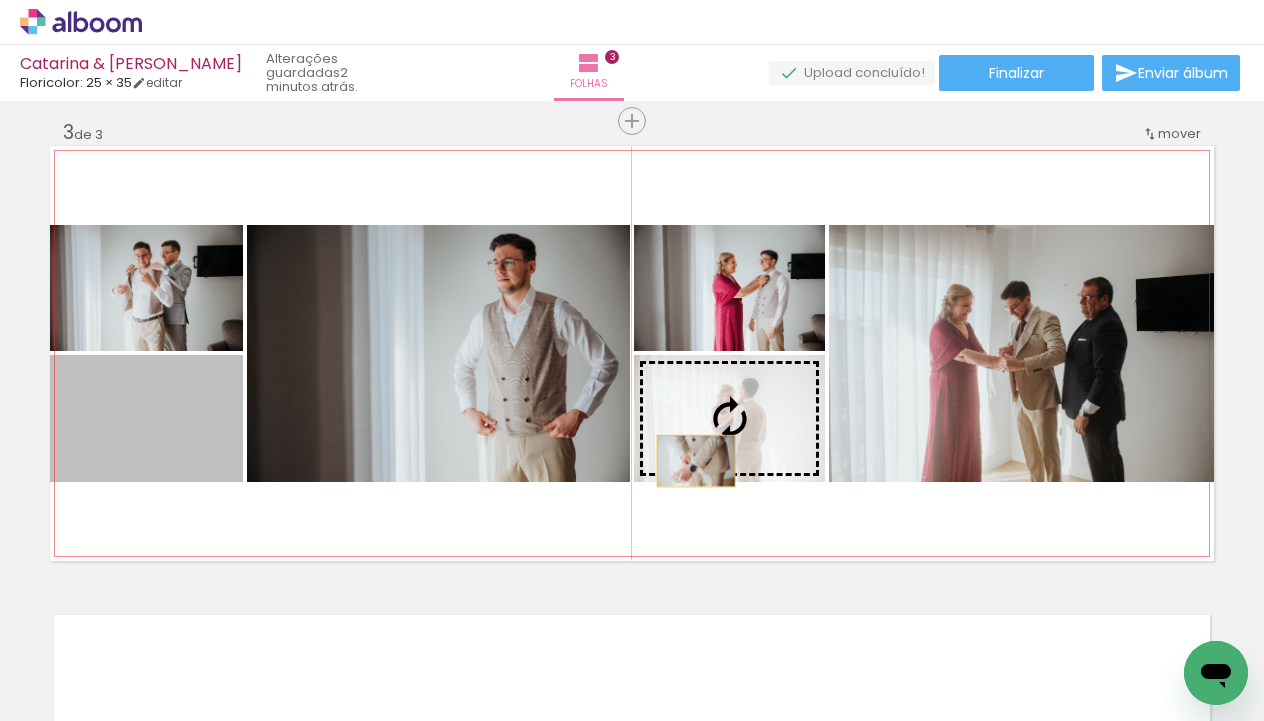drag, startPoint x: 208, startPoint y: 449, endPoint x: 696, endPoint y: 459, distance: 488.10245 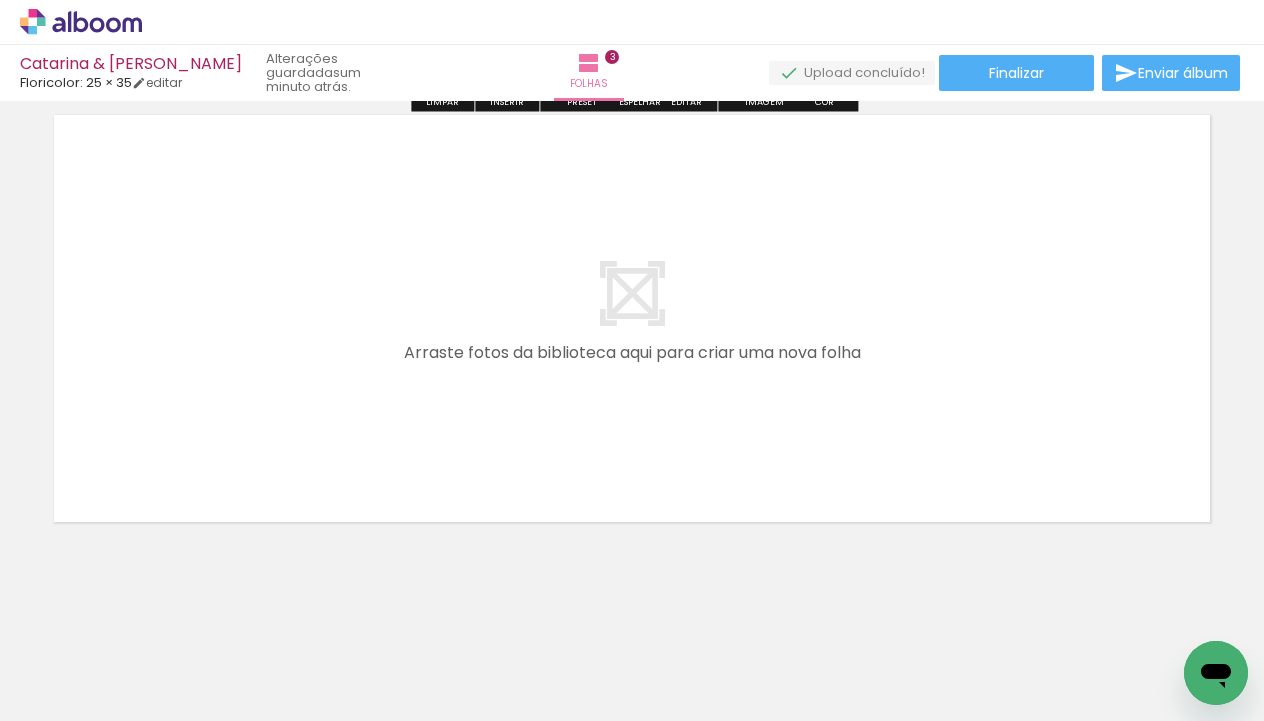scroll, scrollTop: 1443, scrollLeft: 0, axis: vertical 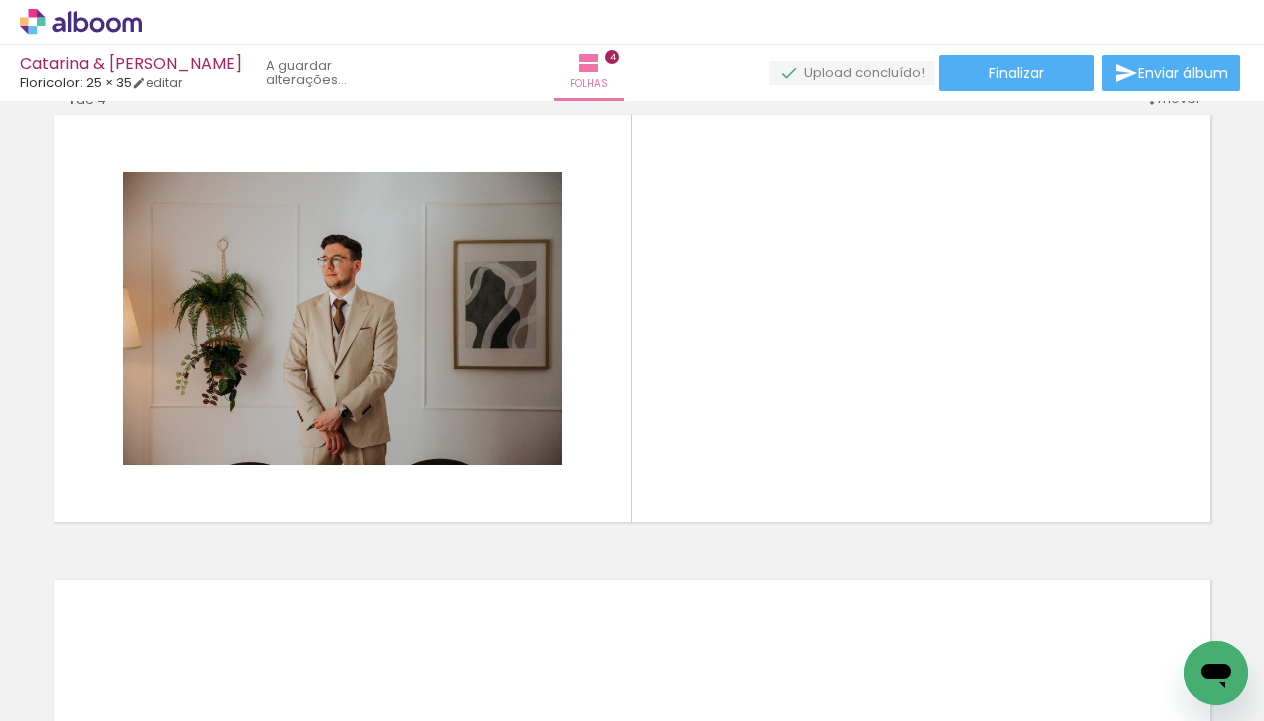 drag, startPoint x: 559, startPoint y: 634, endPoint x: 500, endPoint y: 442, distance: 200.86064 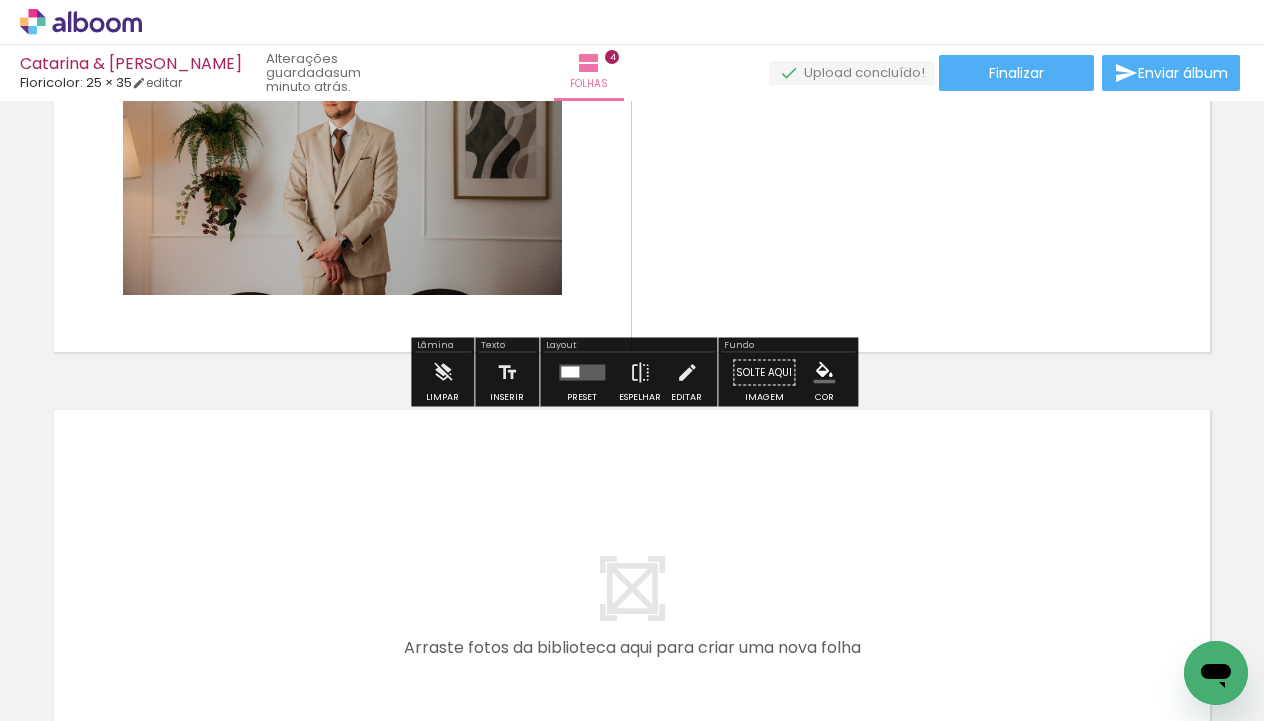 scroll, scrollTop: 1649, scrollLeft: 0, axis: vertical 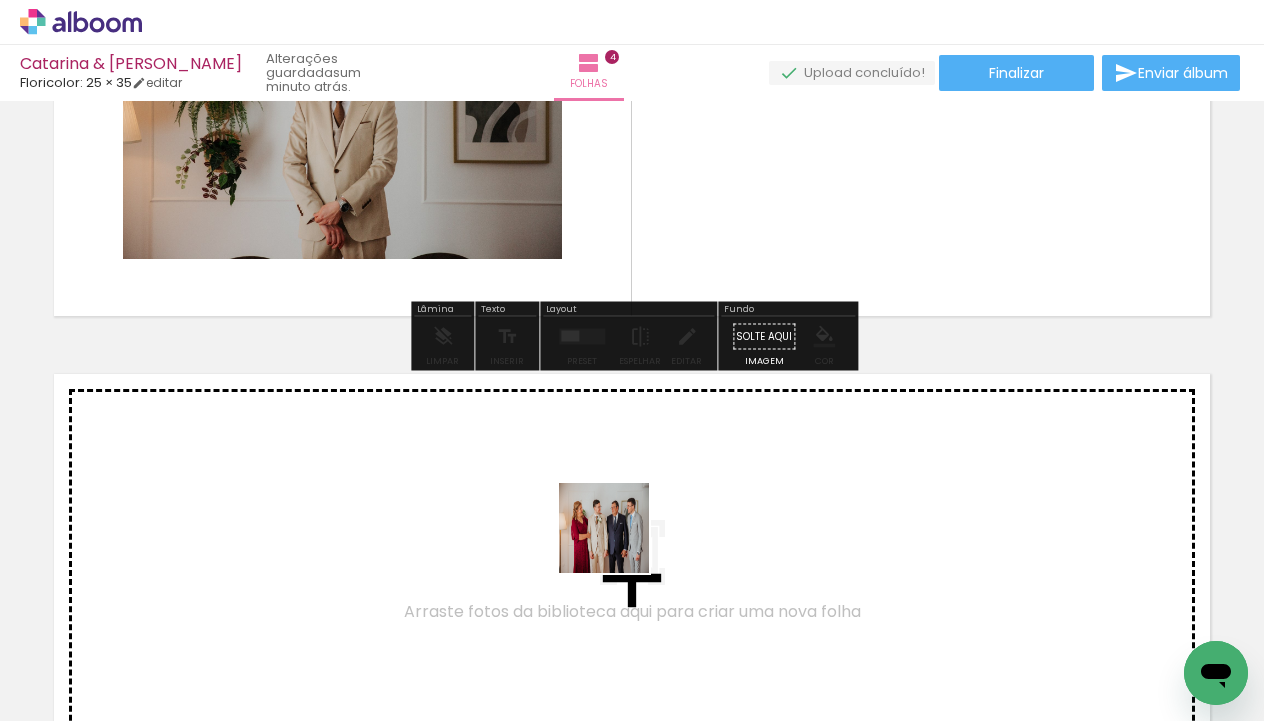 drag, startPoint x: 619, startPoint y: 543, endPoint x: 577, endPoint y: 479, distance: 76.55064 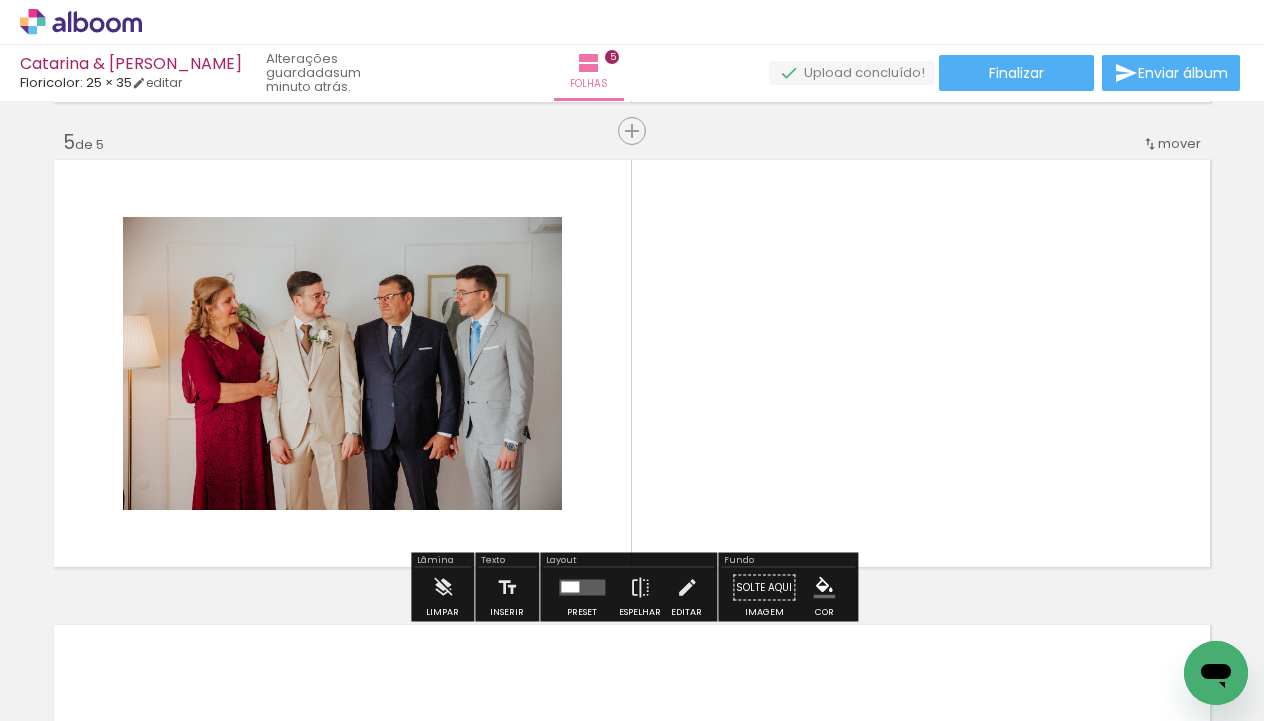 scroll, scrollTop: 1878, scrollLeft: 0, axis: vertical 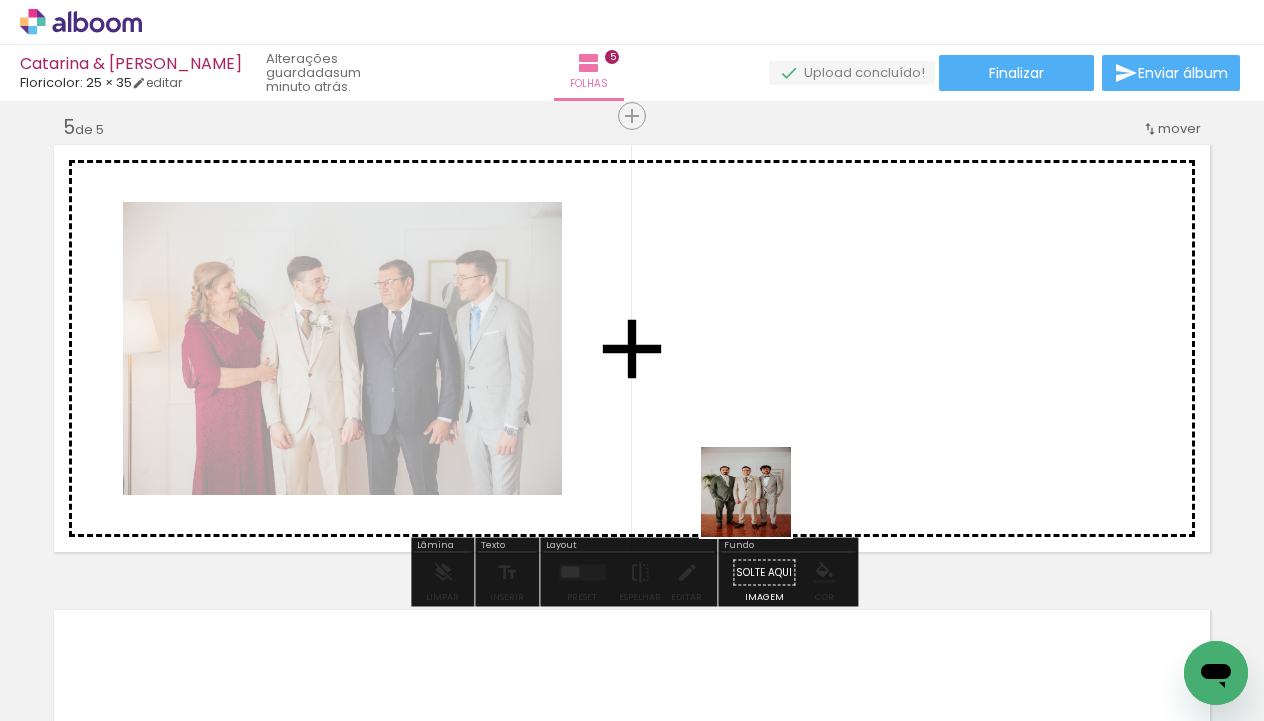 drag, startPoint x: 776, startPoint y: 624, endPoint x: 752, endPoint y: 419, distance: 206.4001 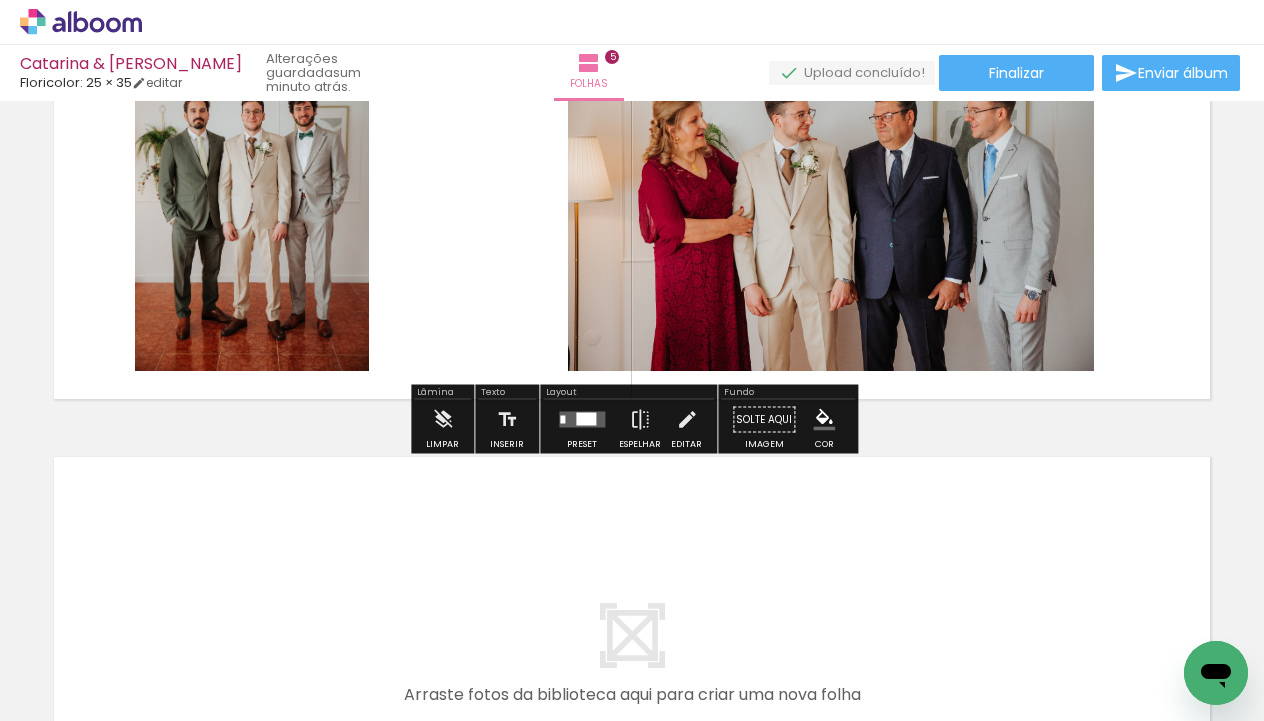 scroll, scrollTop: 2032, scrollLeft: 0, axis: vertical 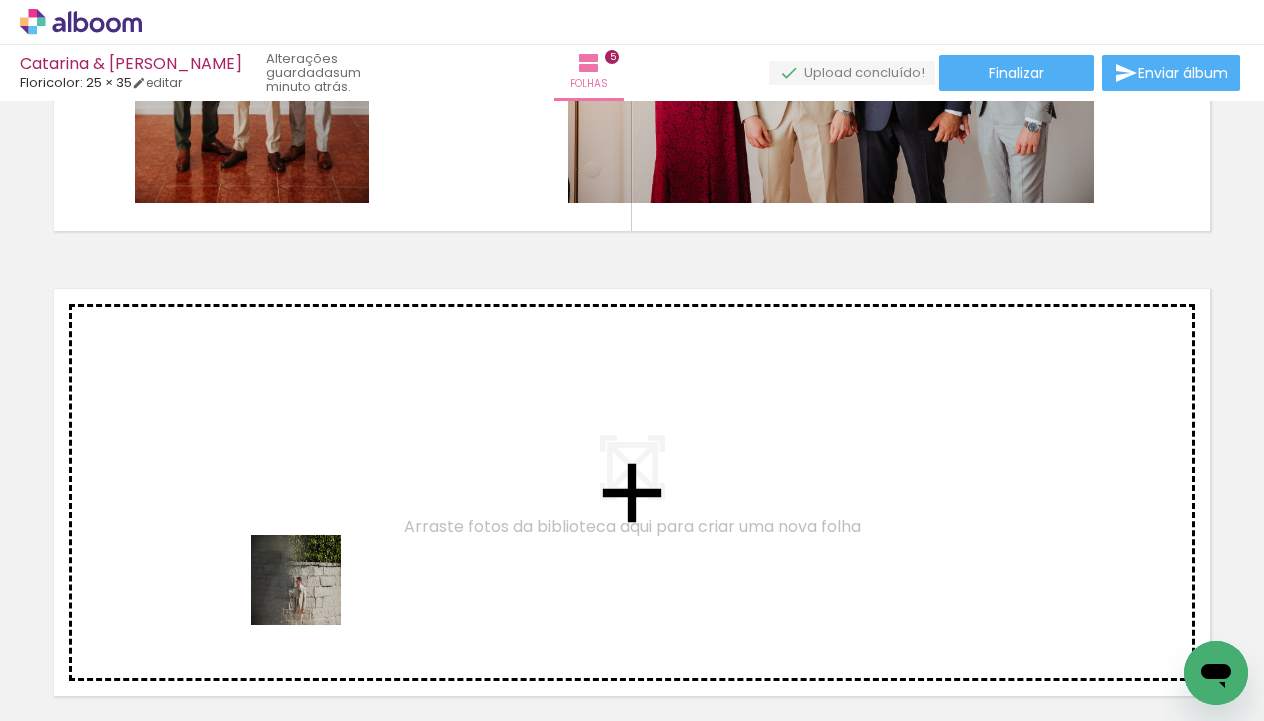 drag, startPoint x: 323, startPoint y: 673, endPoint x: 304, endPoint y: 534, distance: 140.29256 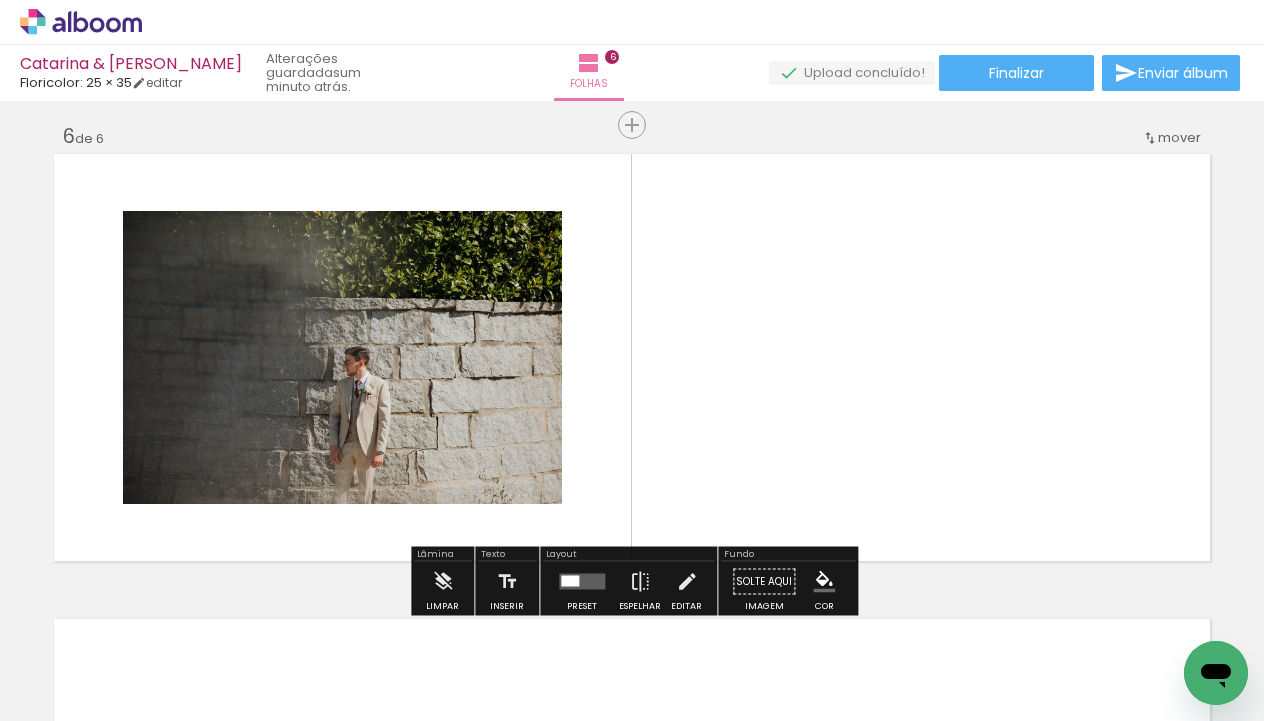 scroll, scrollTop: 2343, scrollLeft: 0, axis: vertical 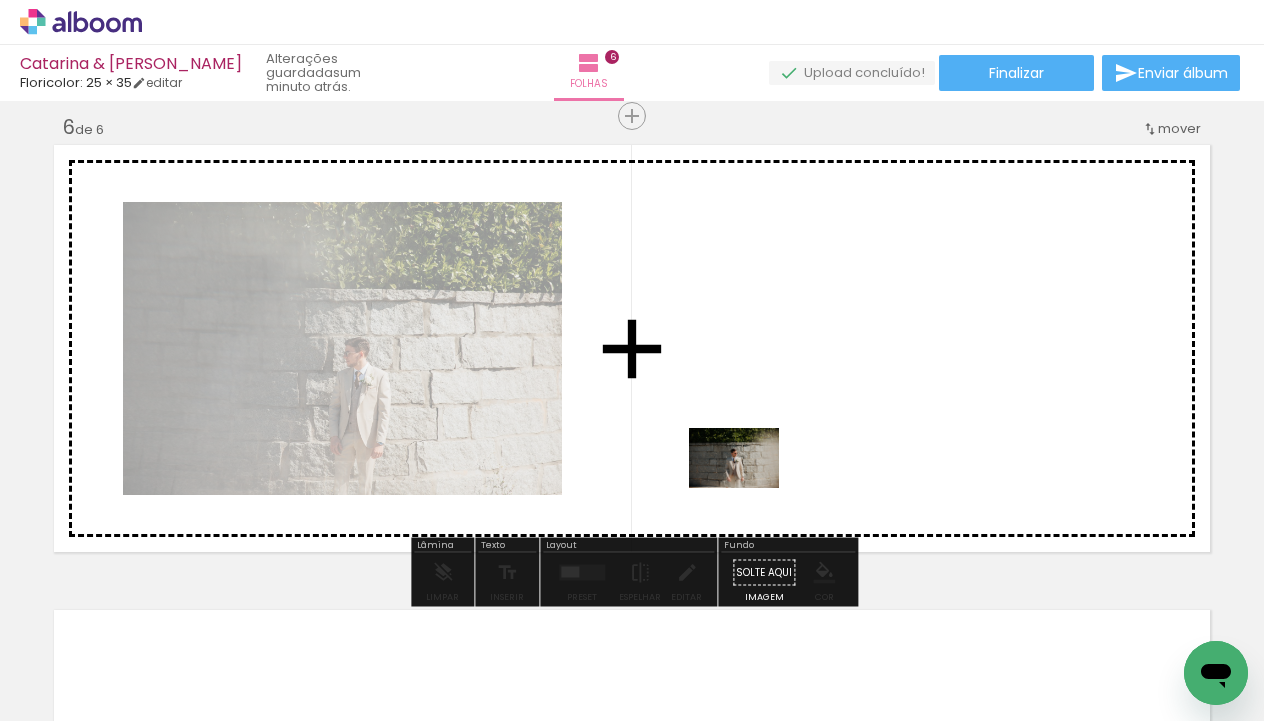 drag, startPoint x: 436, startPoint y: 667, endPoint x: 768, endPoint y: 481, distance: 380.55222 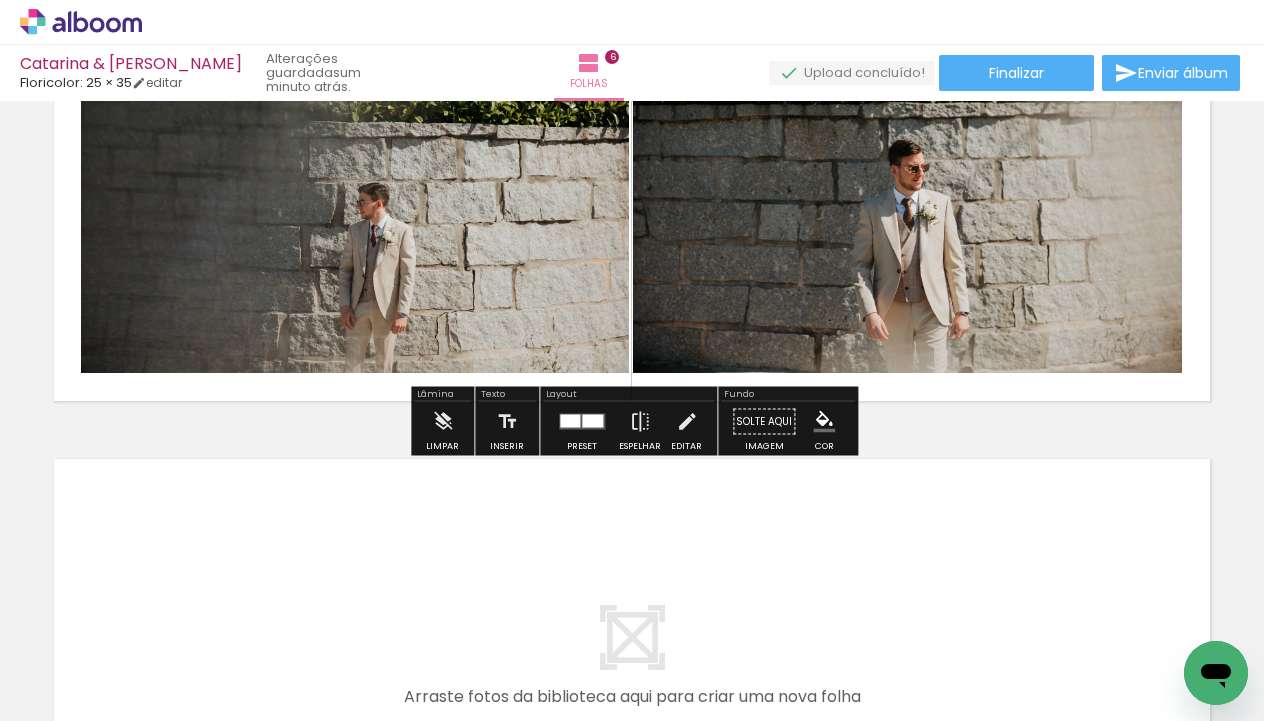 scroll, scrollTop: 2492, scrollLeft: 0, axis: vertical 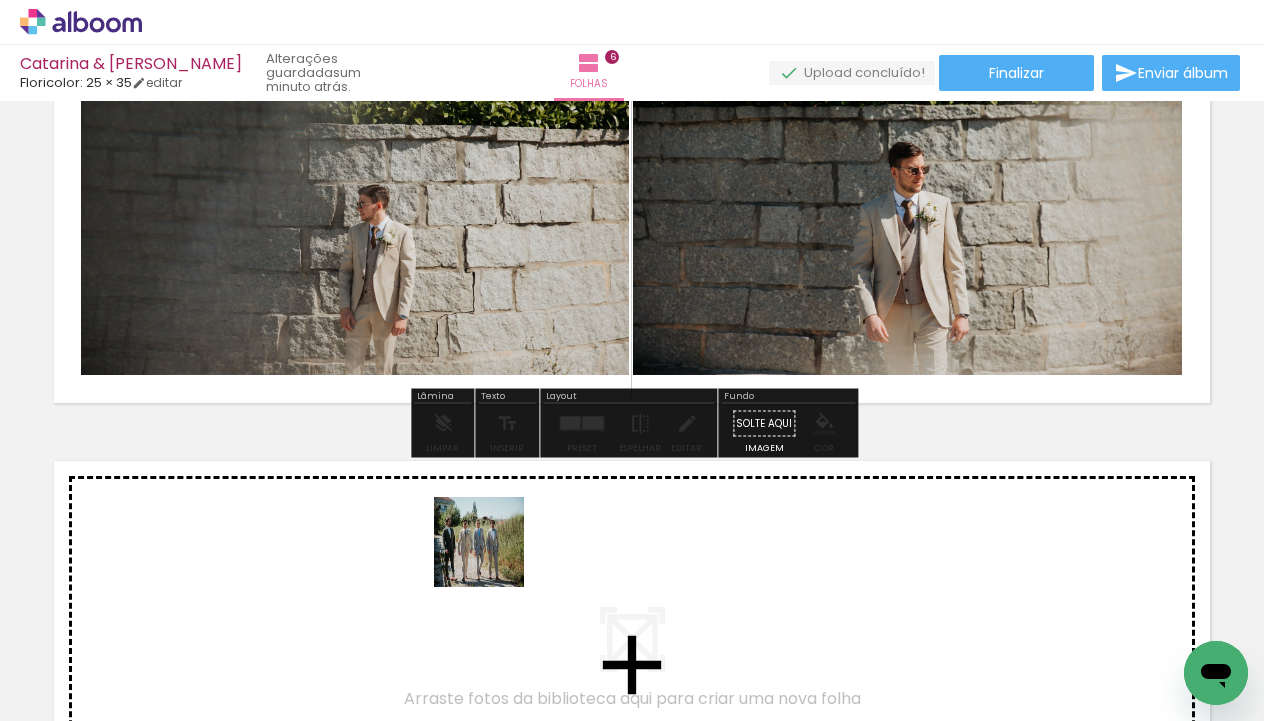 click at bounding box center [632, 360] 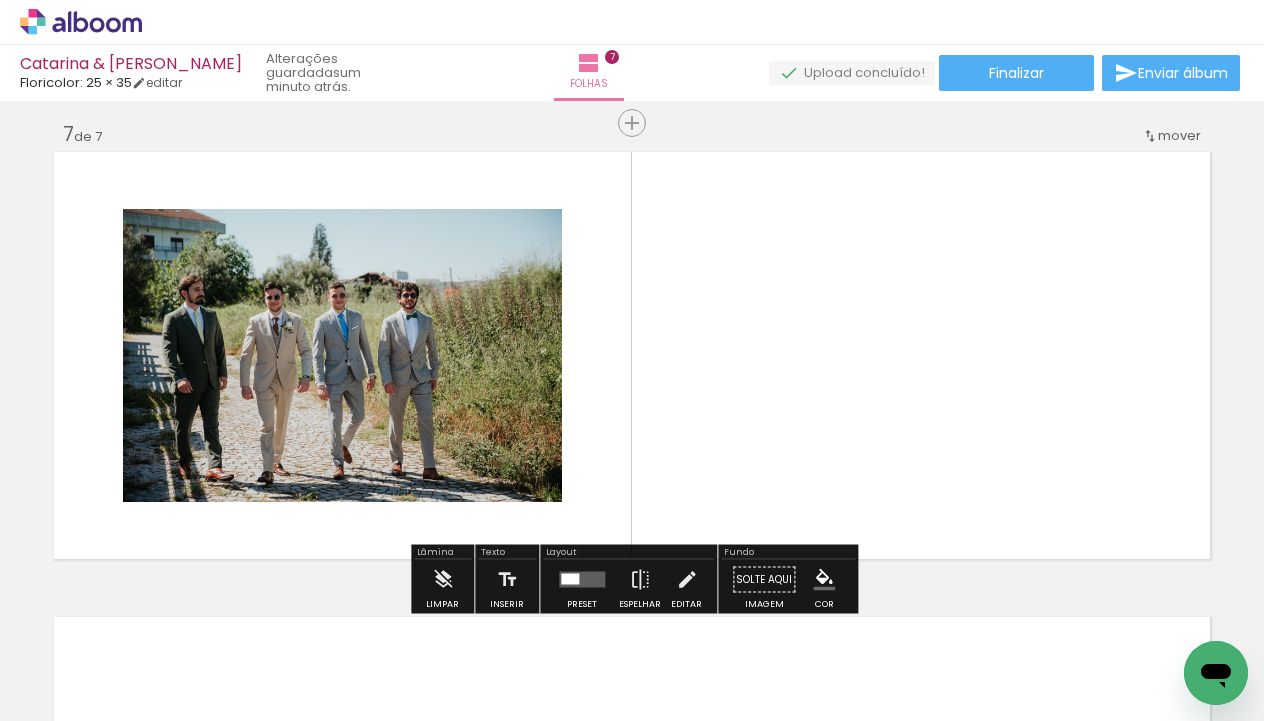 scroll, scrollTop: 2808, scrollLeft: 0, axis: vertical 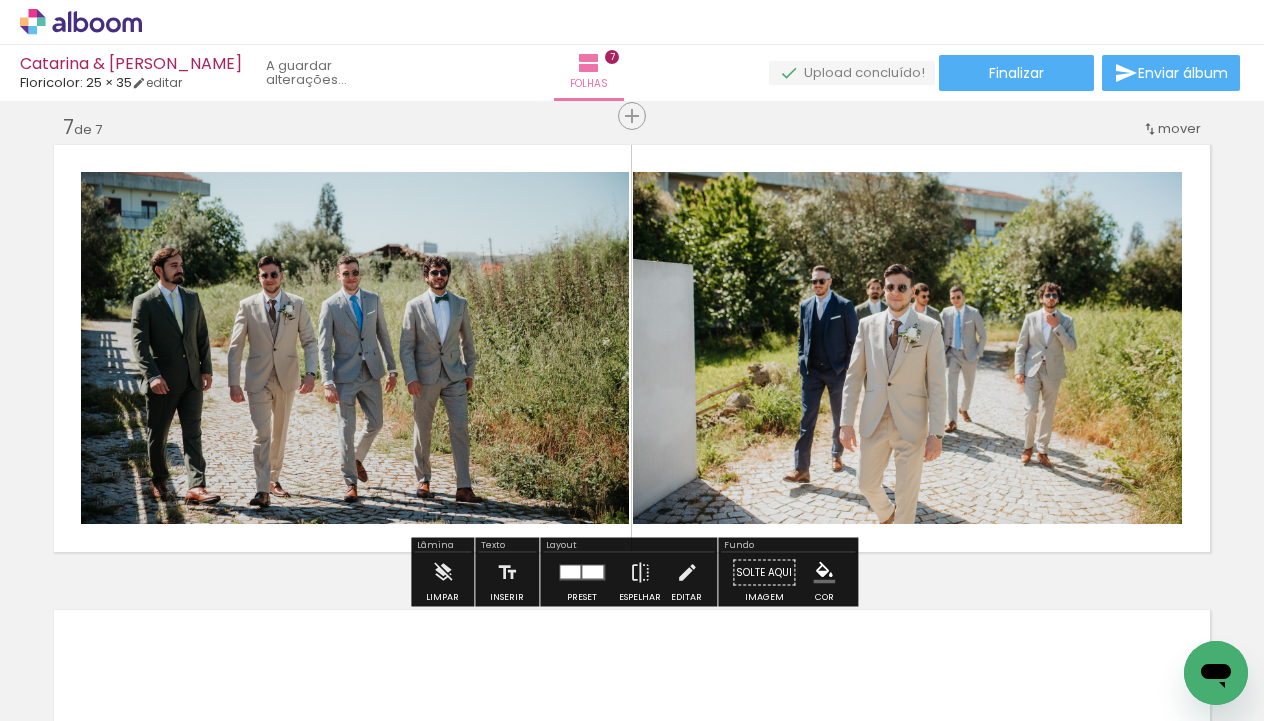 drag, startPoint x: 781, startPoint y: 656, endPoint x: 810, endPoint y: 488, distance: 170.4846 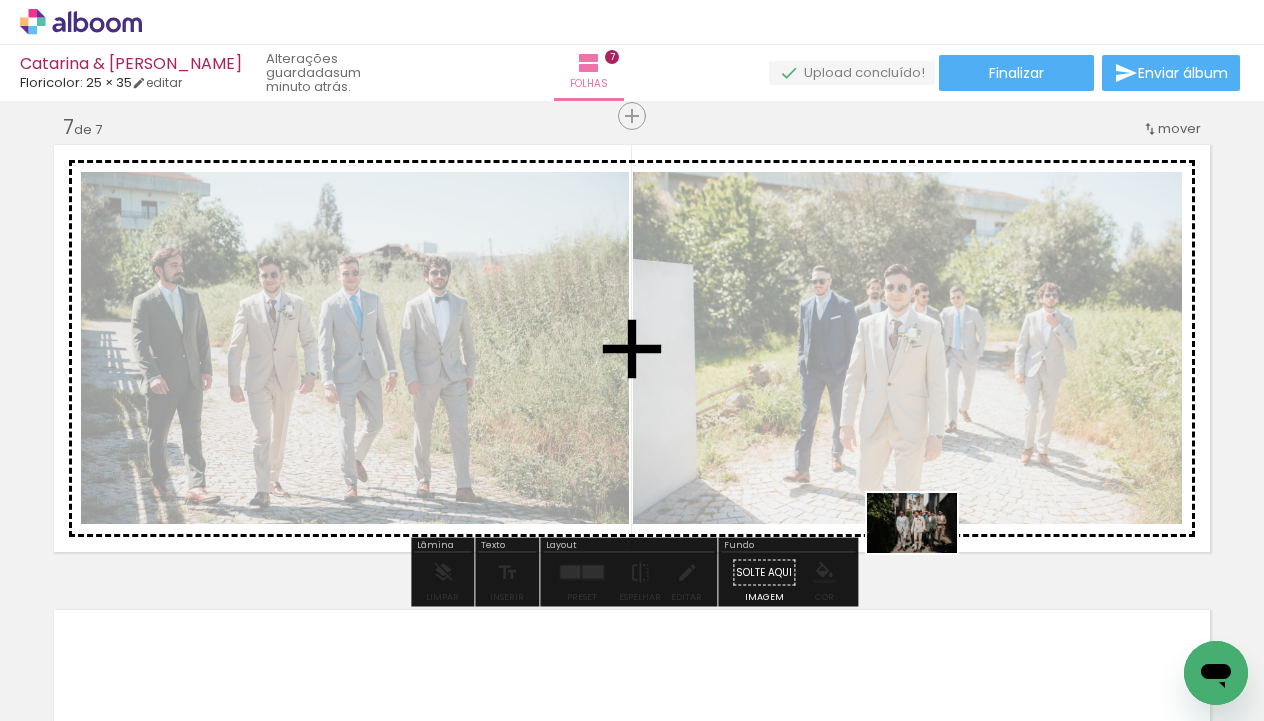drag, startPoint x: 888, startPoint y: 609, endPoint x: 927, endPoint y: 553, distance: 68.24222 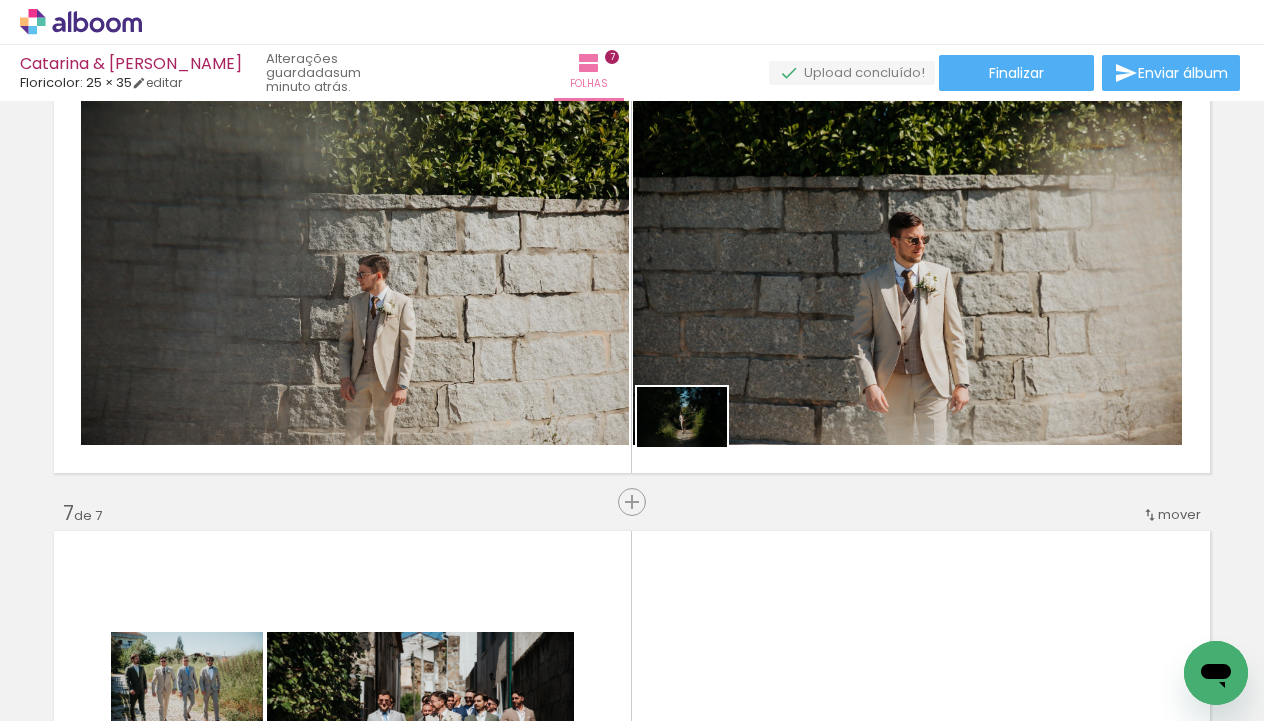 scroll, scrollTop: 2335, scrollLeft: 0, axis: vertical 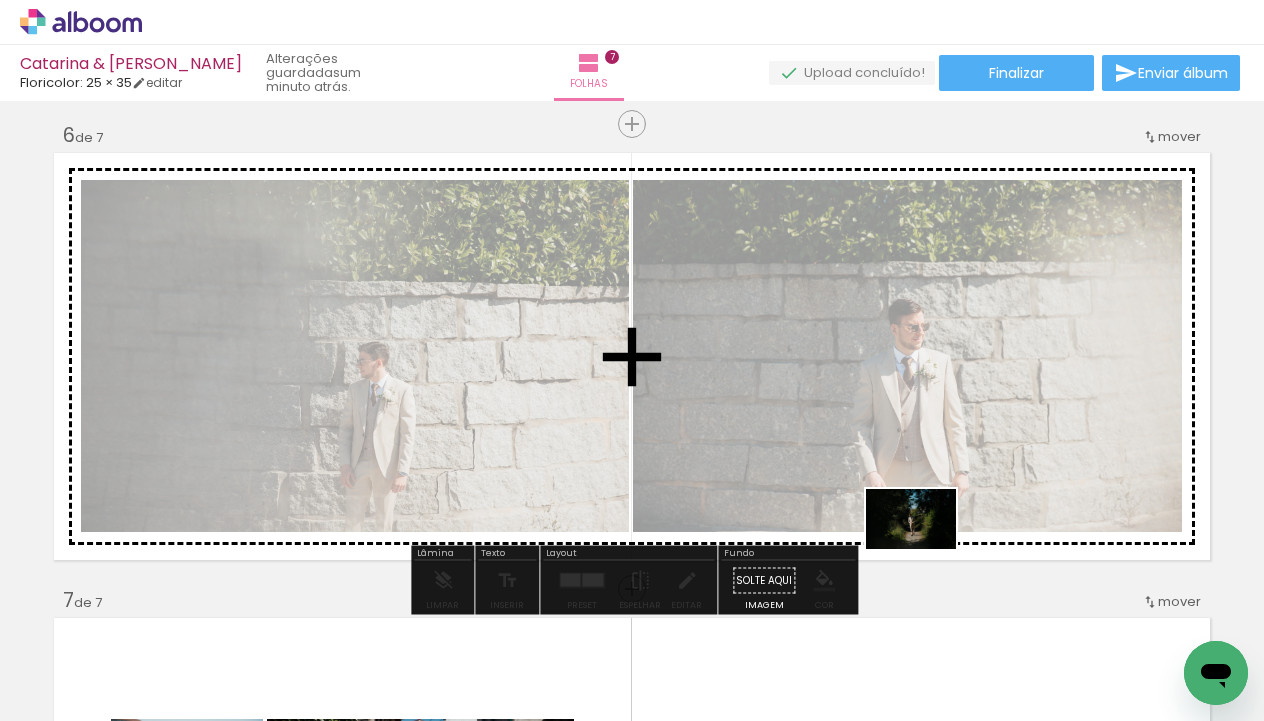 drag, startPoint x: 673, startPoint y: 668, endPoint x: 926, endPoint y: 549, distance: 279.589 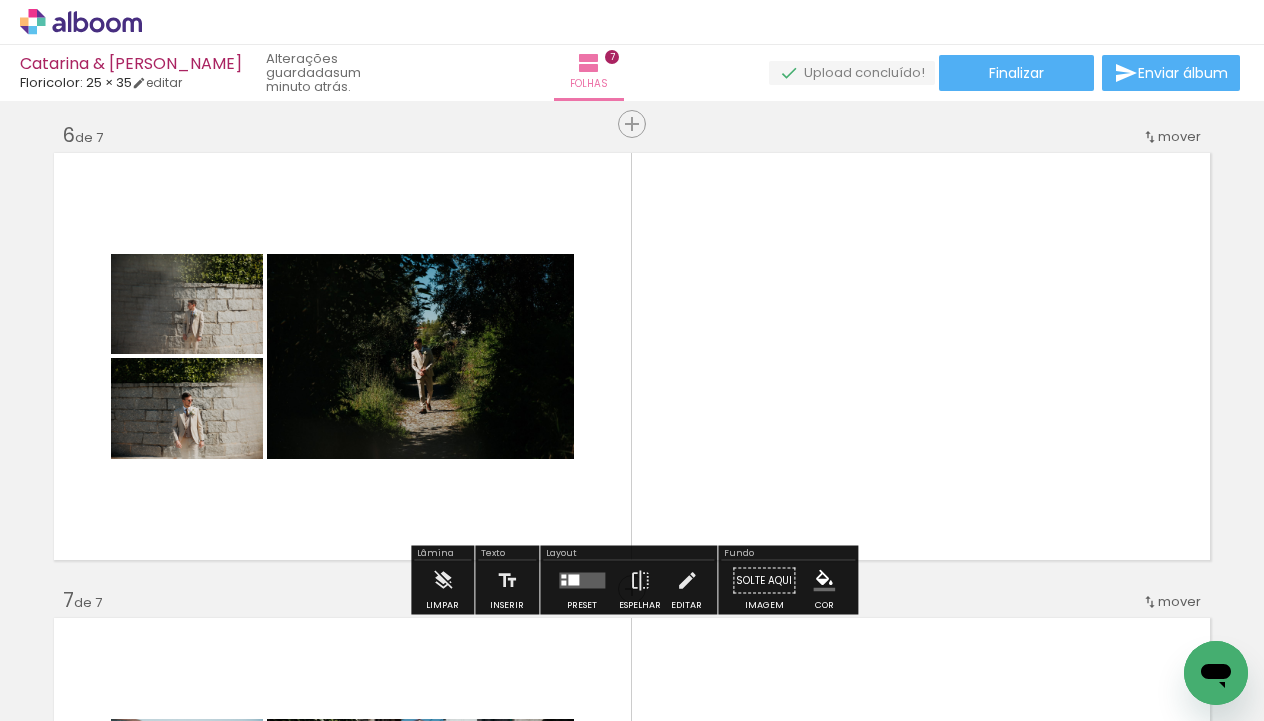 scroll, scrollTop: 2325, scrollLeft: 0, axis: vertical 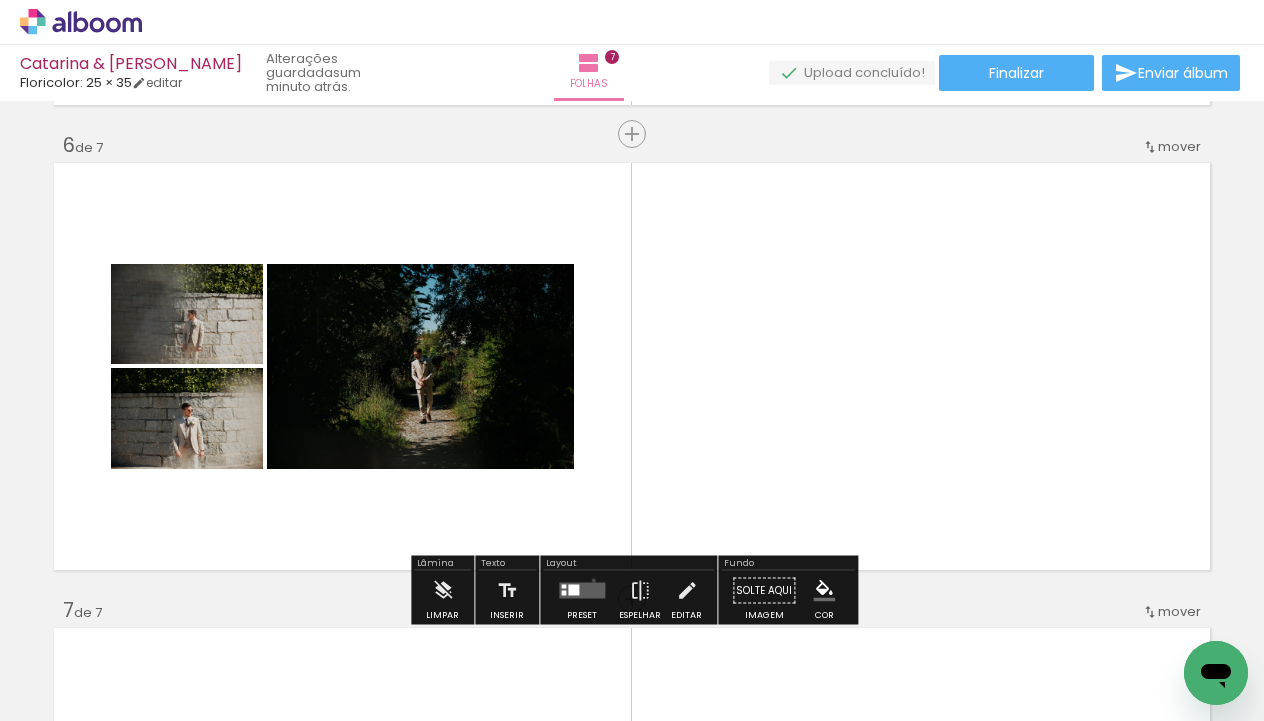 click at bounding box center [582, 591] 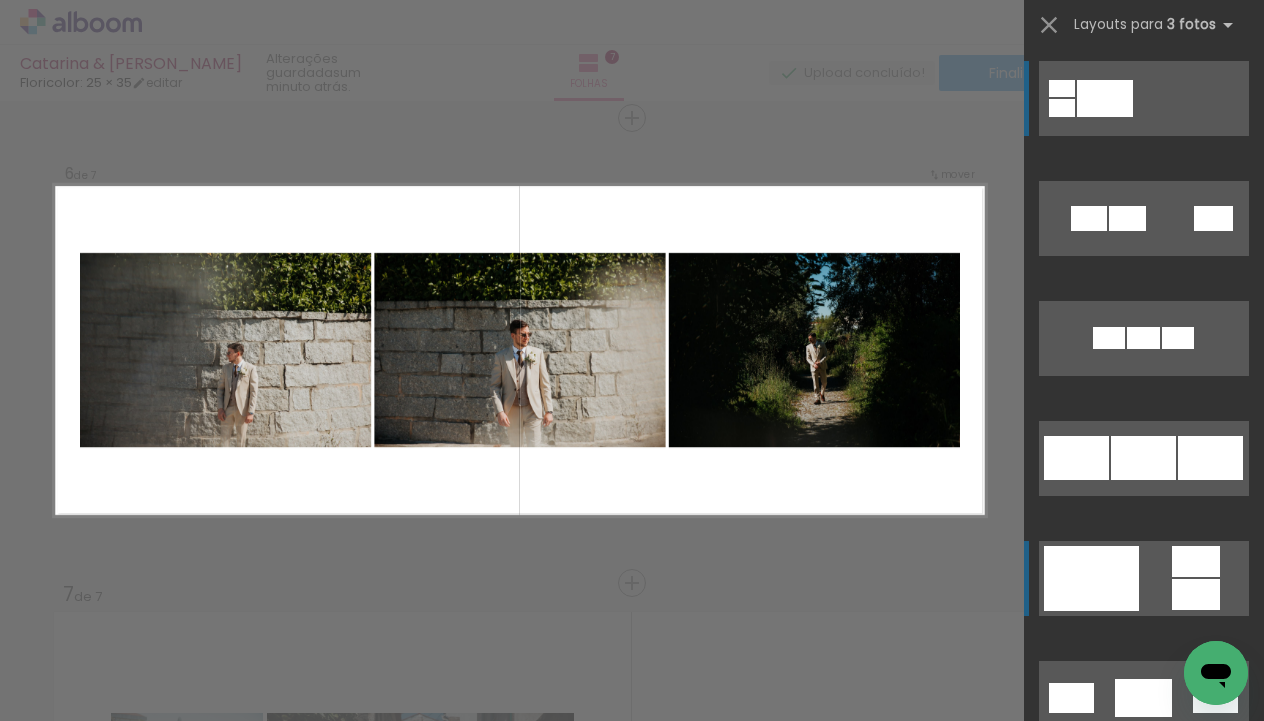 scroll, scrollTop: 2343, scrollLeft: 0, axis: vertical 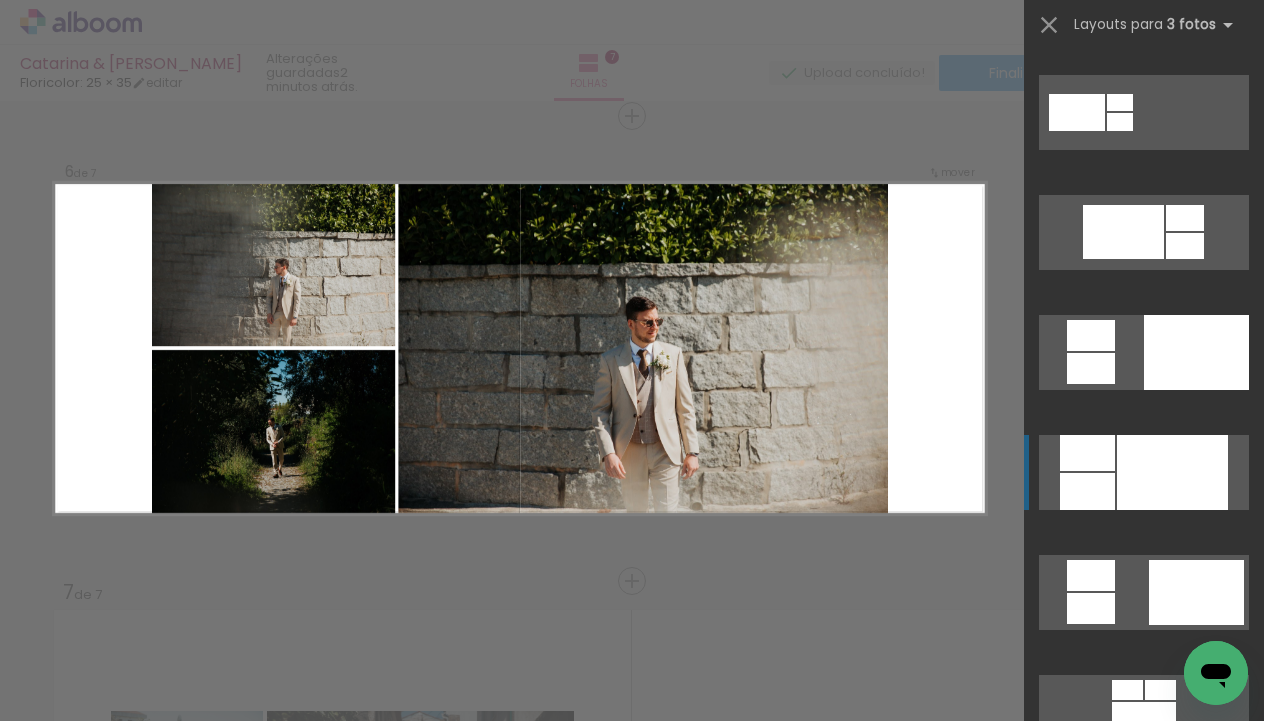 click at bounding box center (1144, 952) 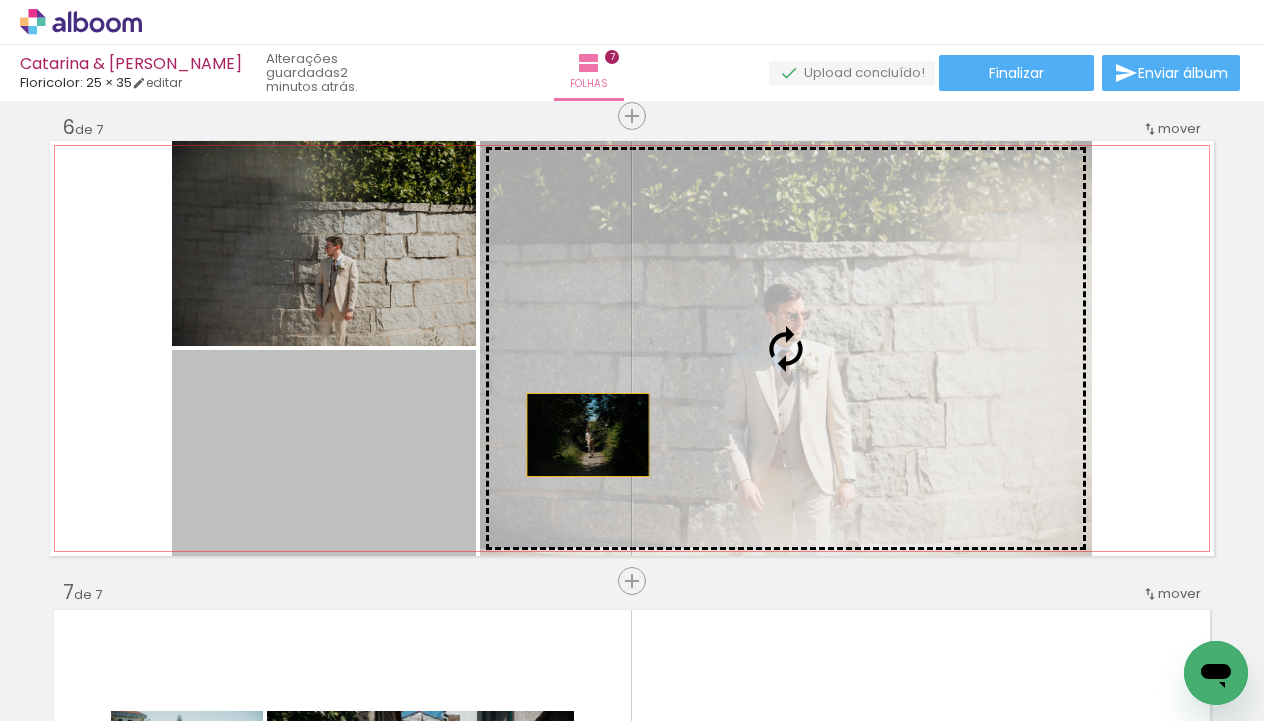 drag, startPoint x: 428, startPoint y: 465, endPoint x: 682, endPoint y: 426, distance: 256.97665 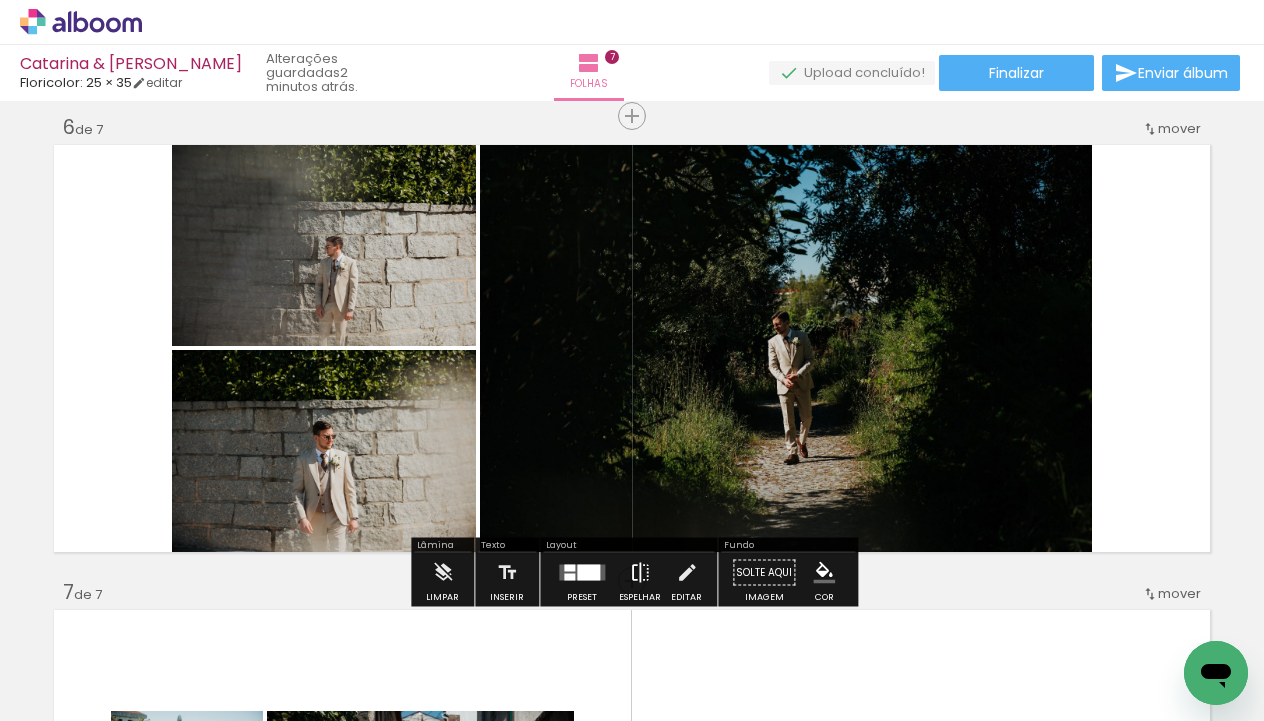 click at bounding box center (640, 573) 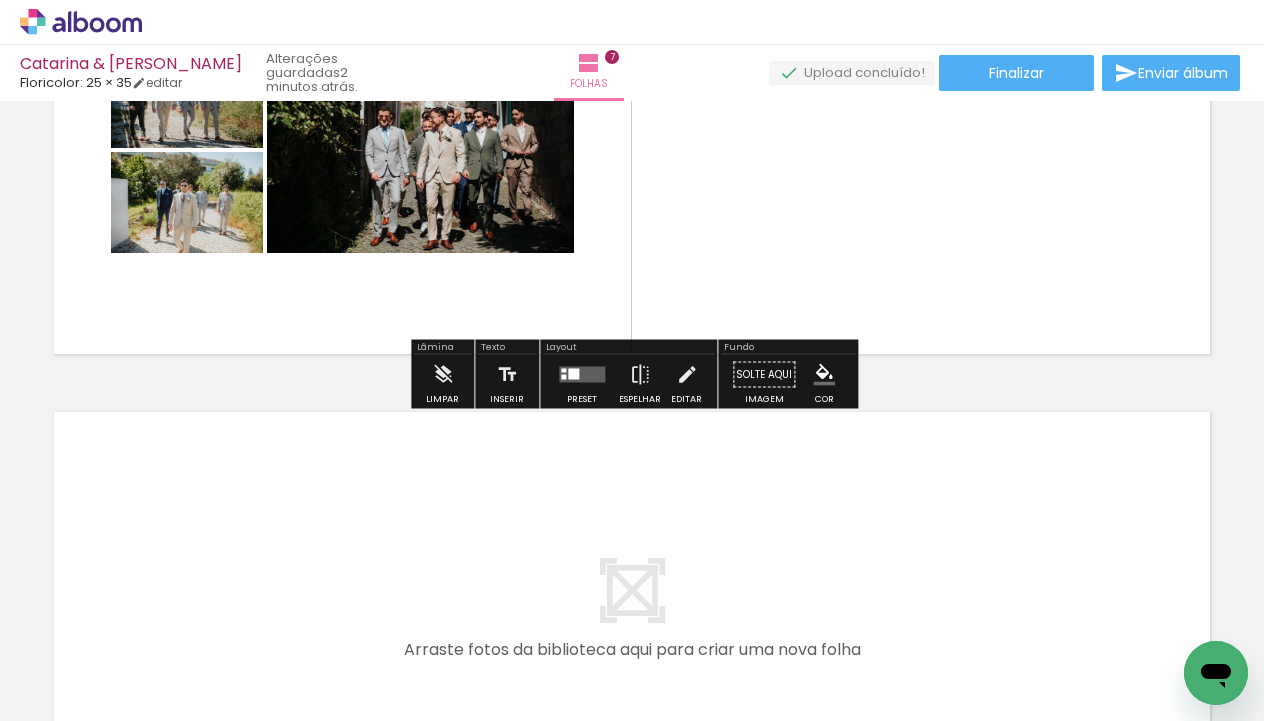 scroll, scrollTop: 3005, scrollLeft: 0, axis: vertical 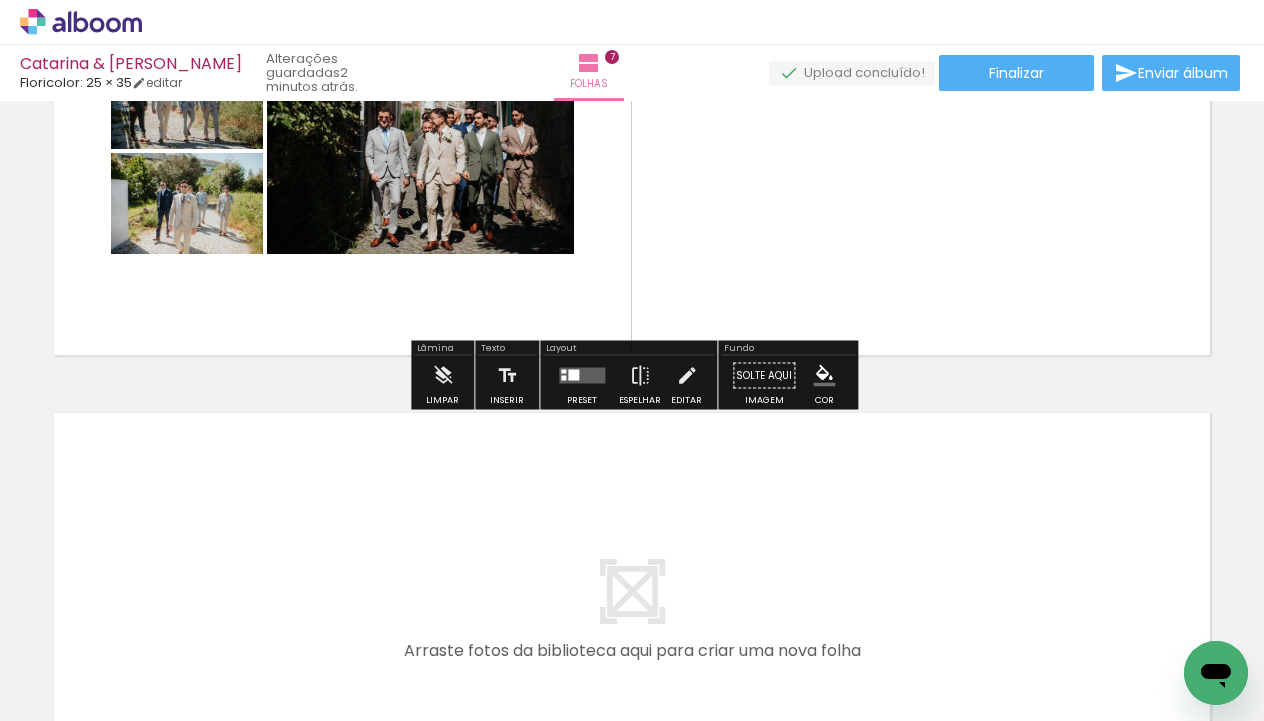 click at bounding box center [582, 376] 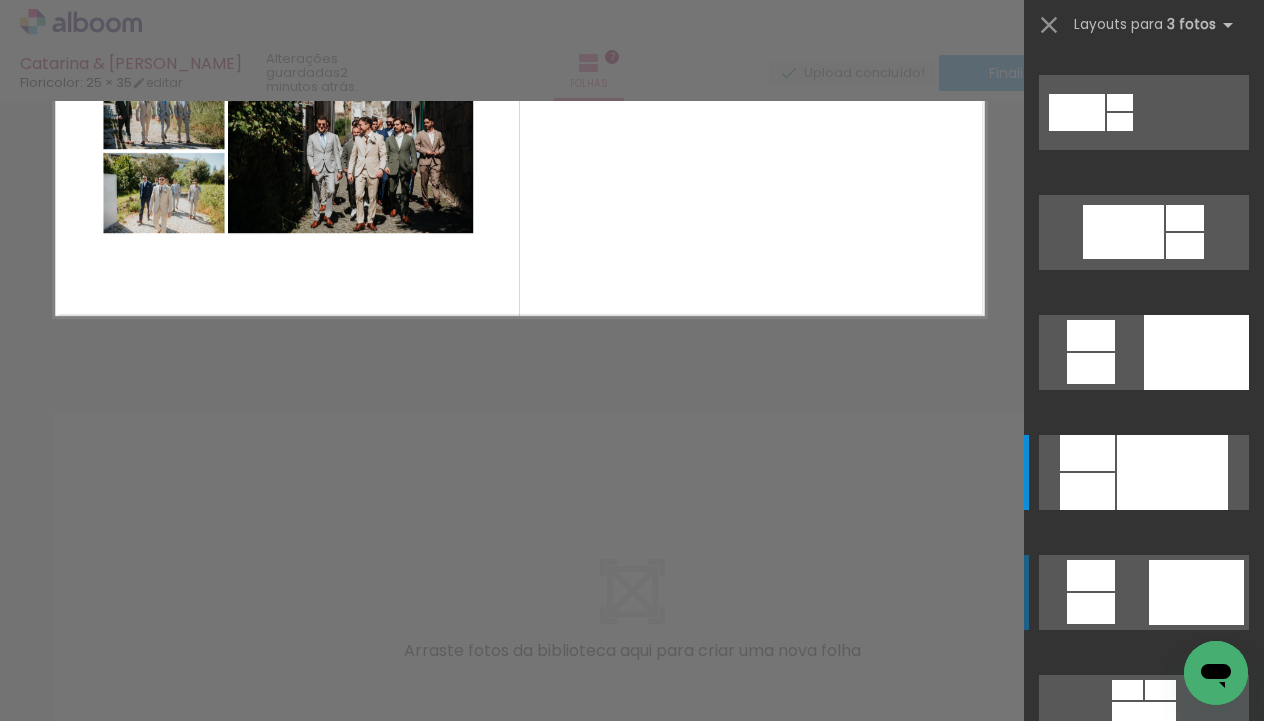 scroll, scrollTop: 0, scrollLeft: 0, axis: both 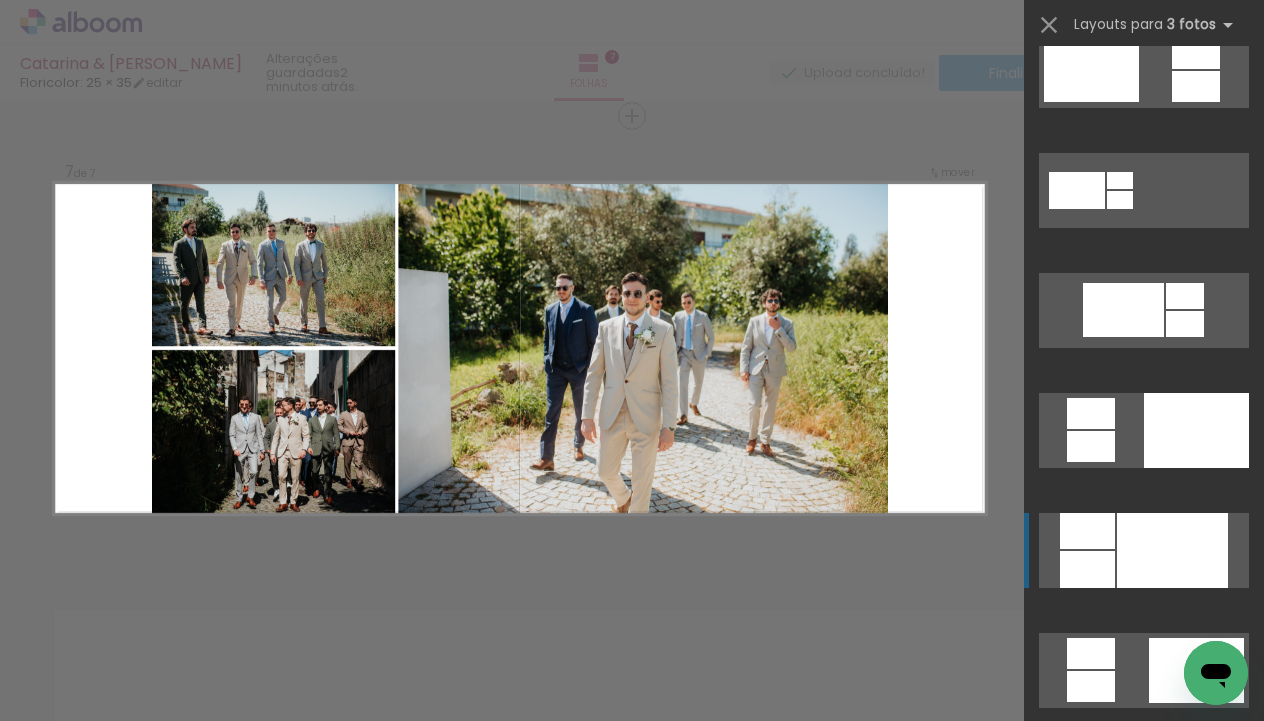click at bounding box center (1144, 1030) 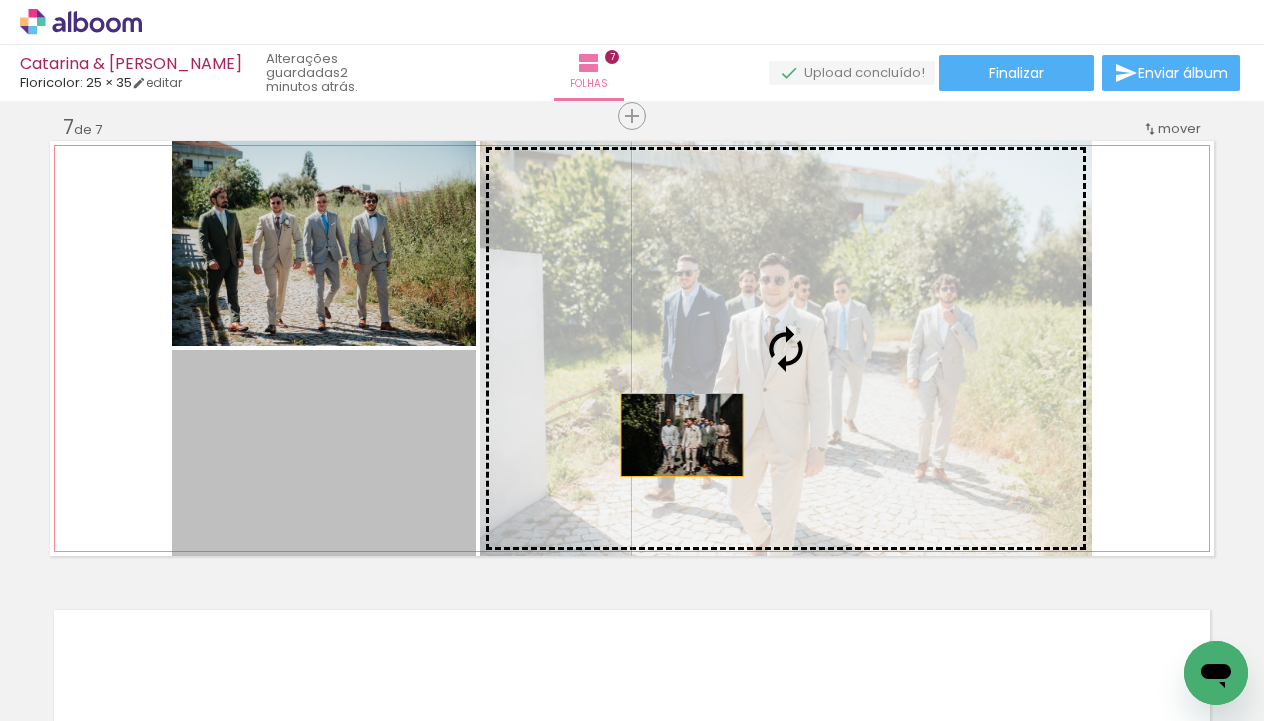 drag, startPoint x: 390, startPoint y: 455, endPoint x: 731, endPoint y: 432, distance: 341.77478 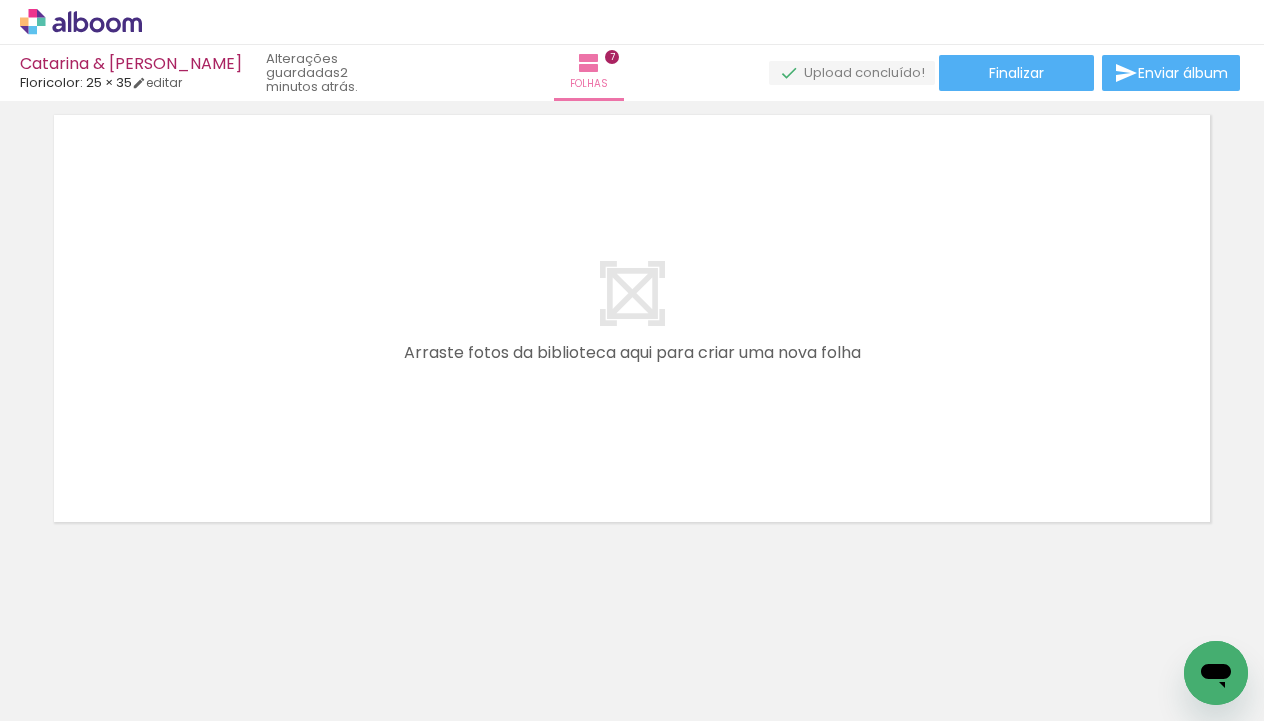 scroll, scrollTop: 3303, scrollLeft: 0, axis: vertical 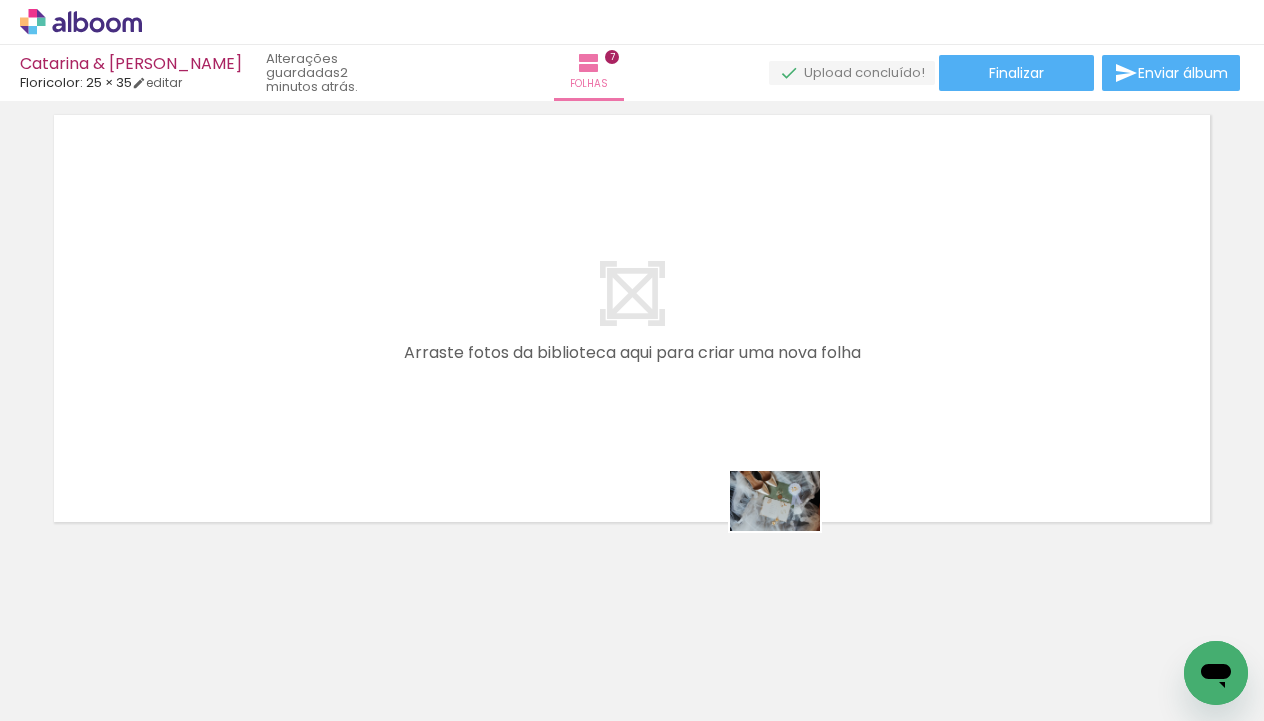 click at bounding box center (632, 360) 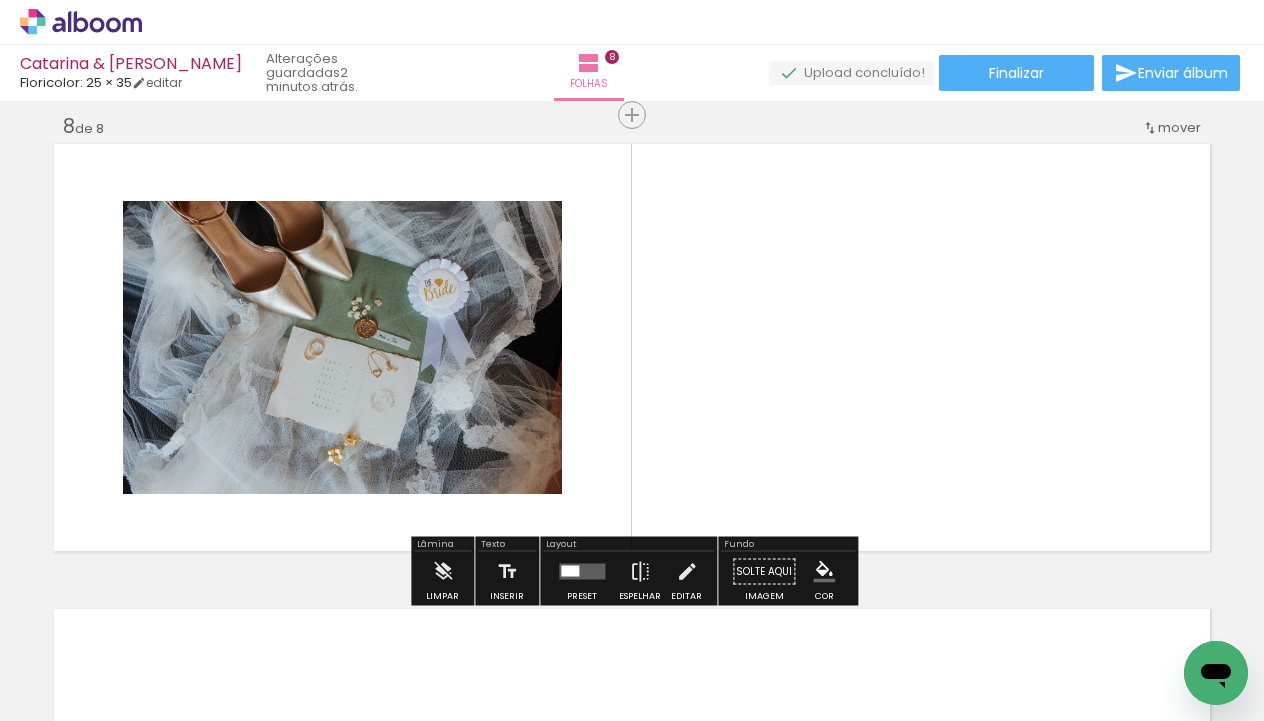 scroll, scrollTop: 3273, scrollLeft: 0, axis: vertical 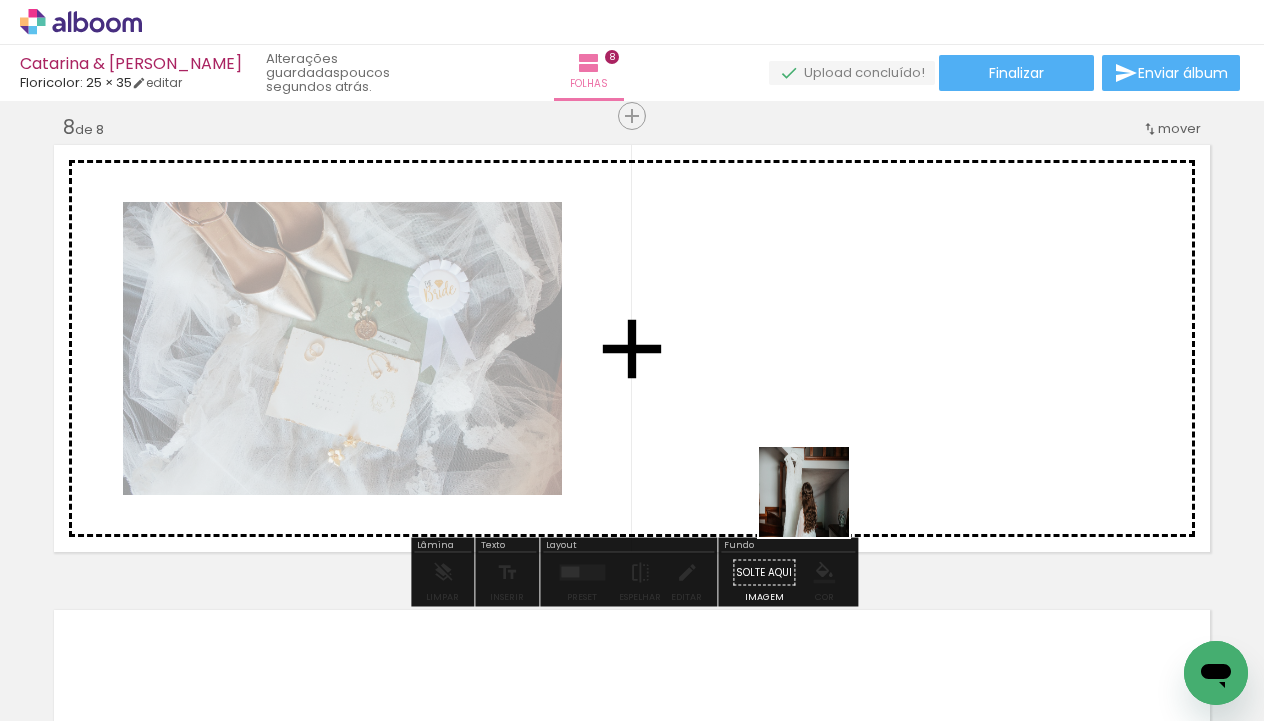 click at bounding box center (632, 360) 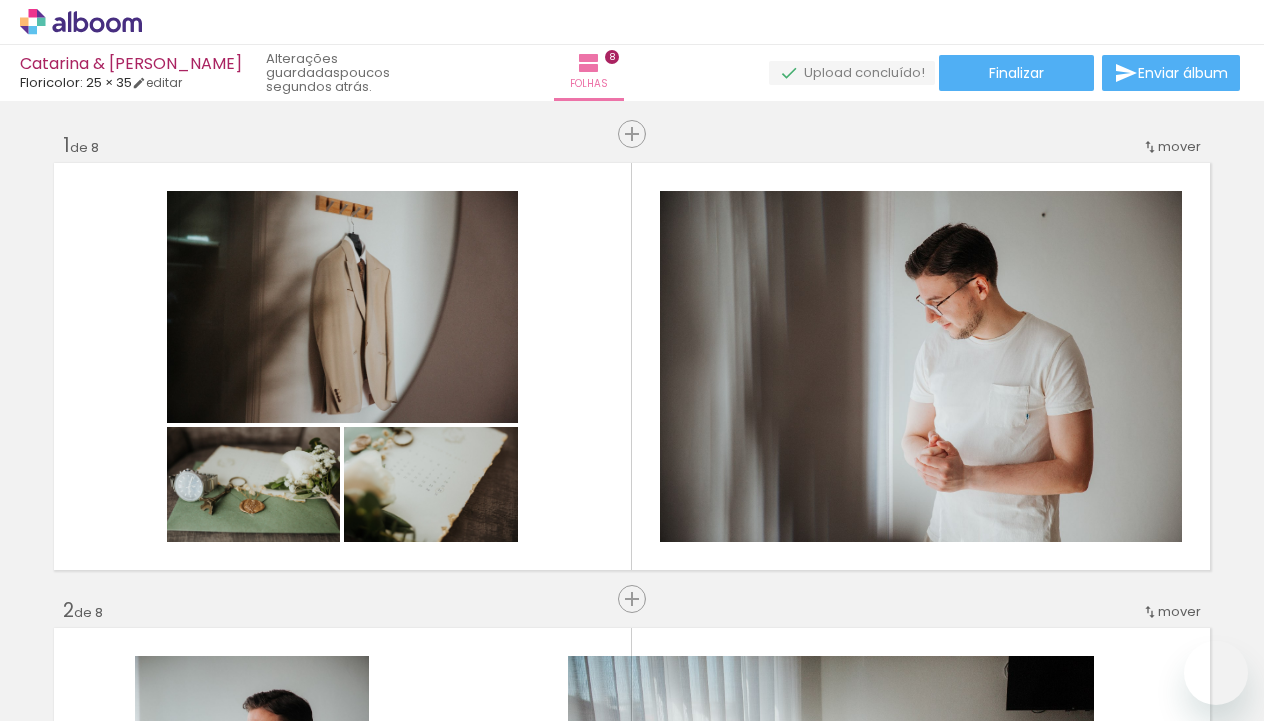 scroll, scrollTop: 0, scrollLeft: 0, axis: both 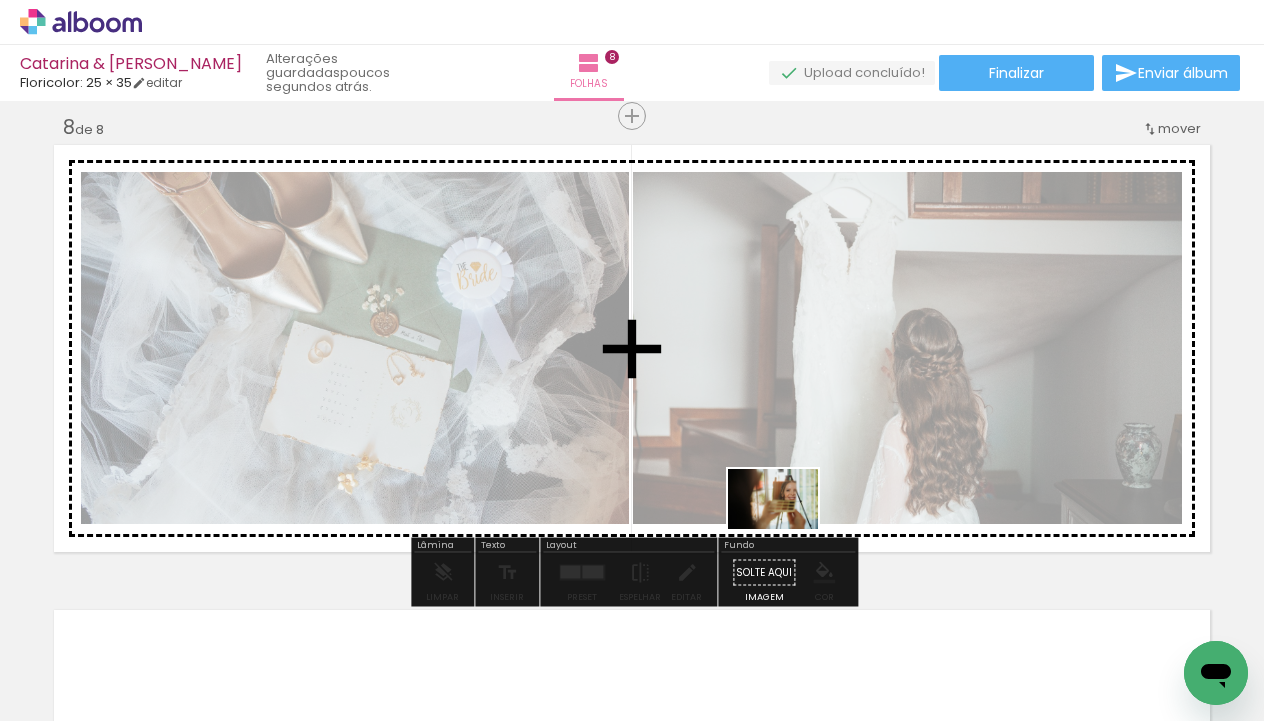 drag, startPoint x: 385, startPoint y: 654, endPoint x: 789, endPoint y: 529, distance: 422.89597 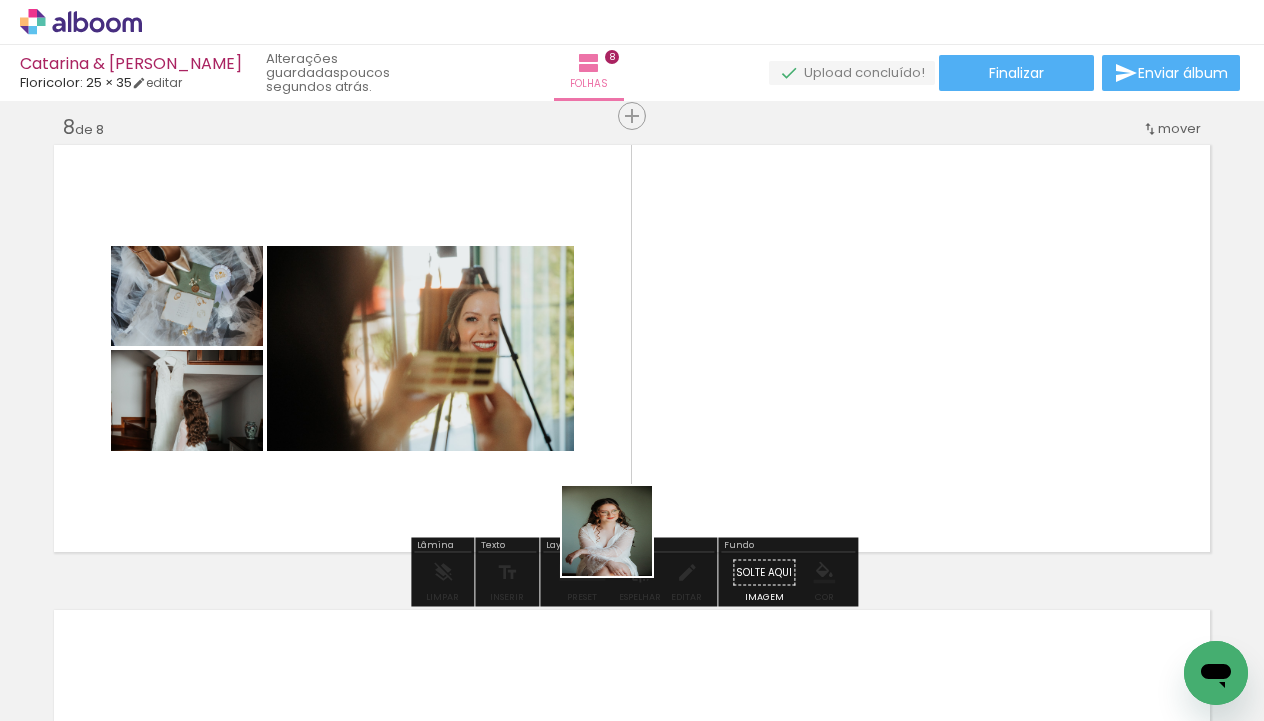 drag, startPoint x: 513, startPoint y: 653, endPoint x: 685, endPoint y: 478, distance: 245.37523 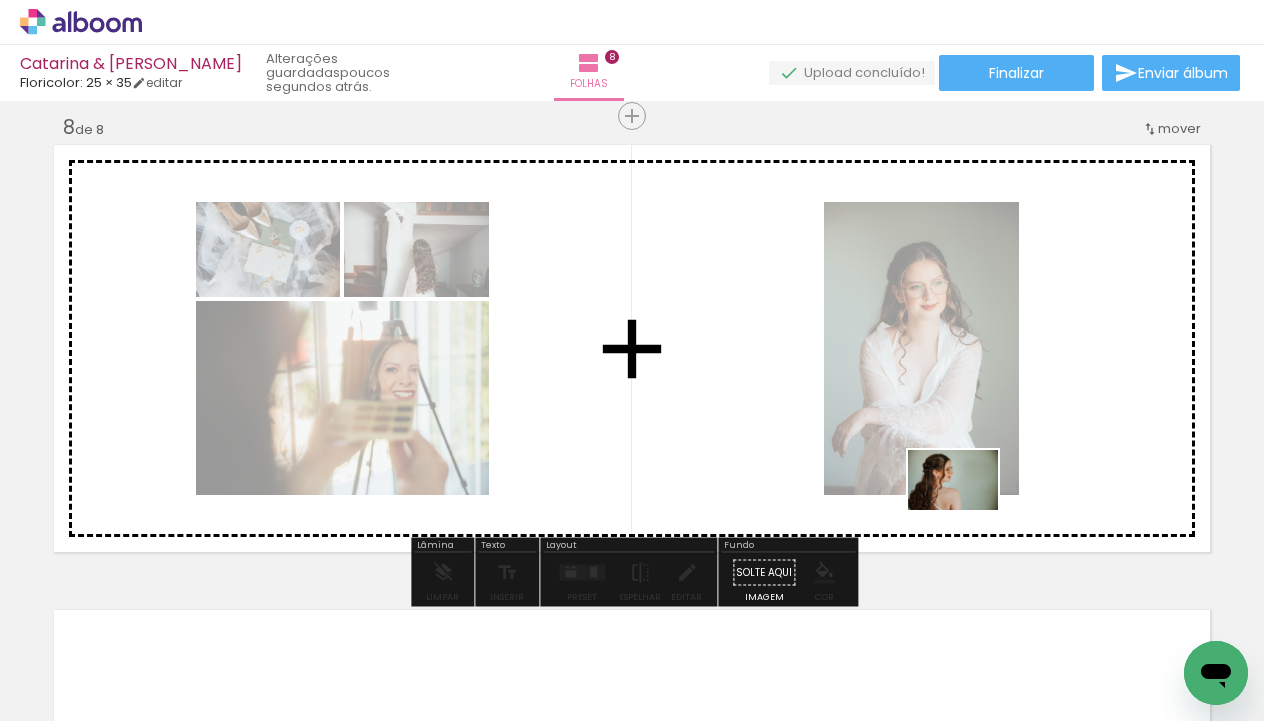drag, startPoint x: 606, startPoint y: 641, endPoint x: 1038, endPoint y: 493, distance: 456.64865 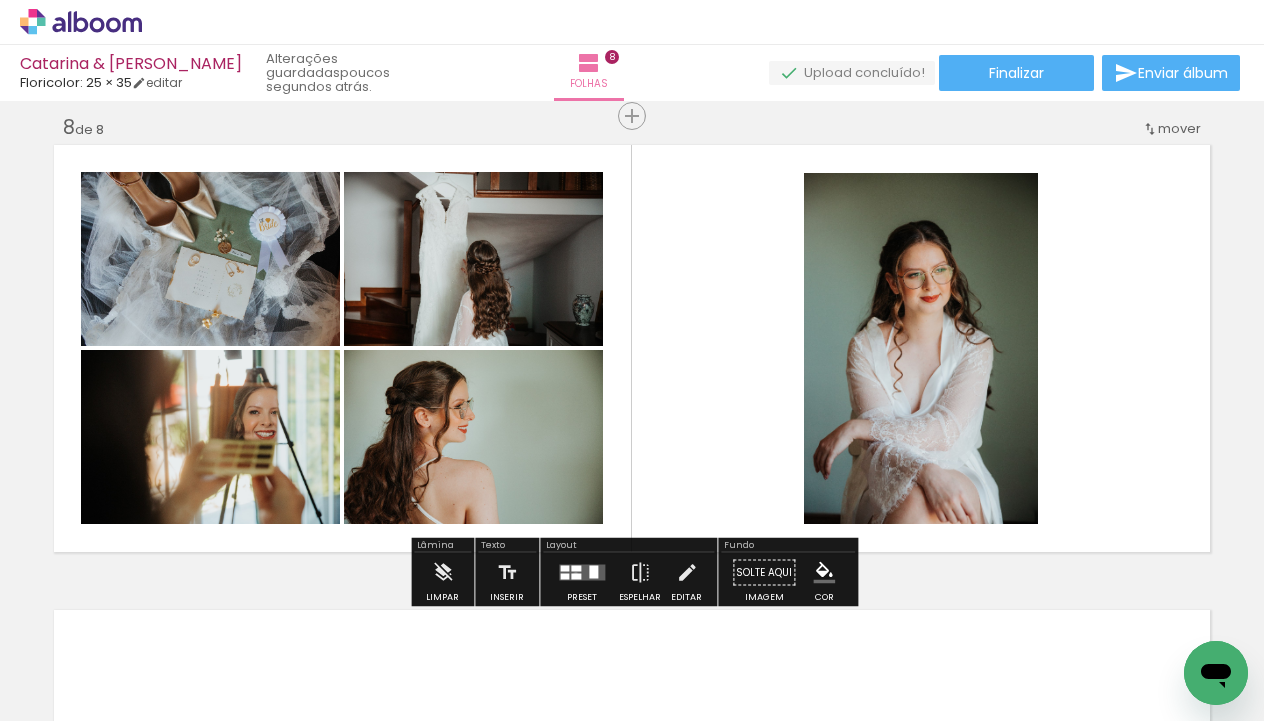 scroll, scrollTop: 3275, scrollLeft: 0, axis: vertical 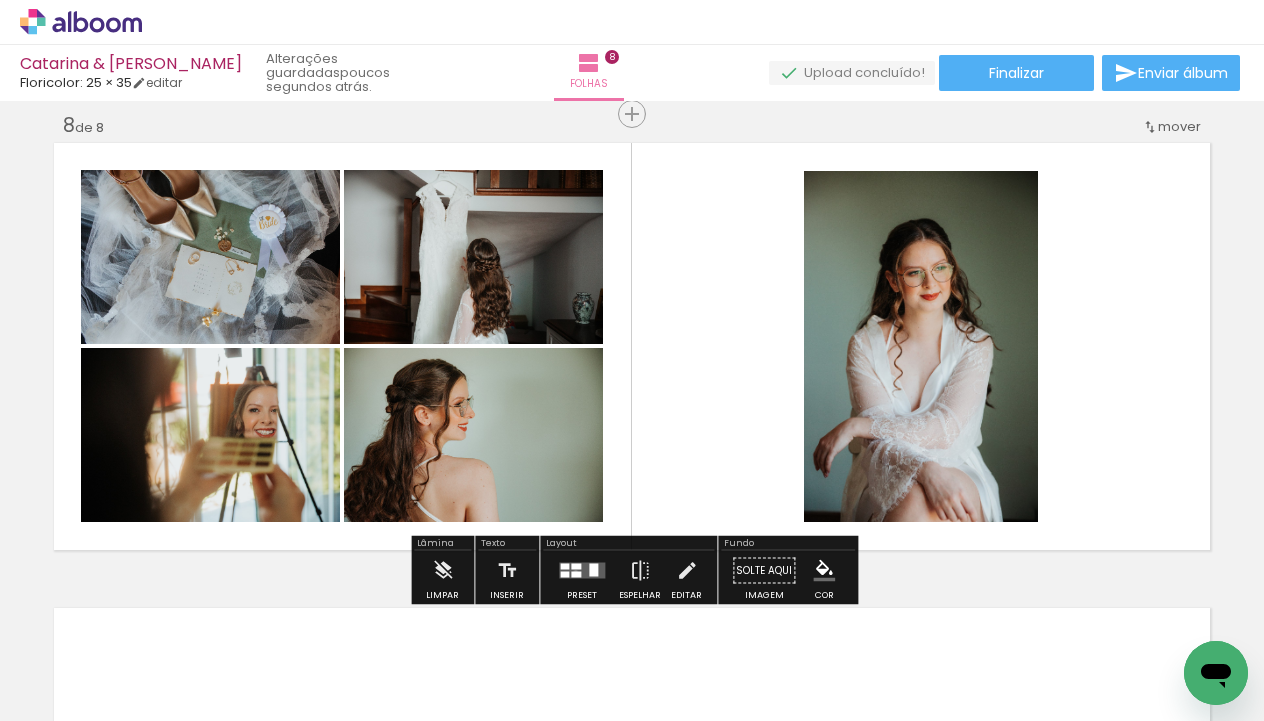 click at bounding box center (576, 575) 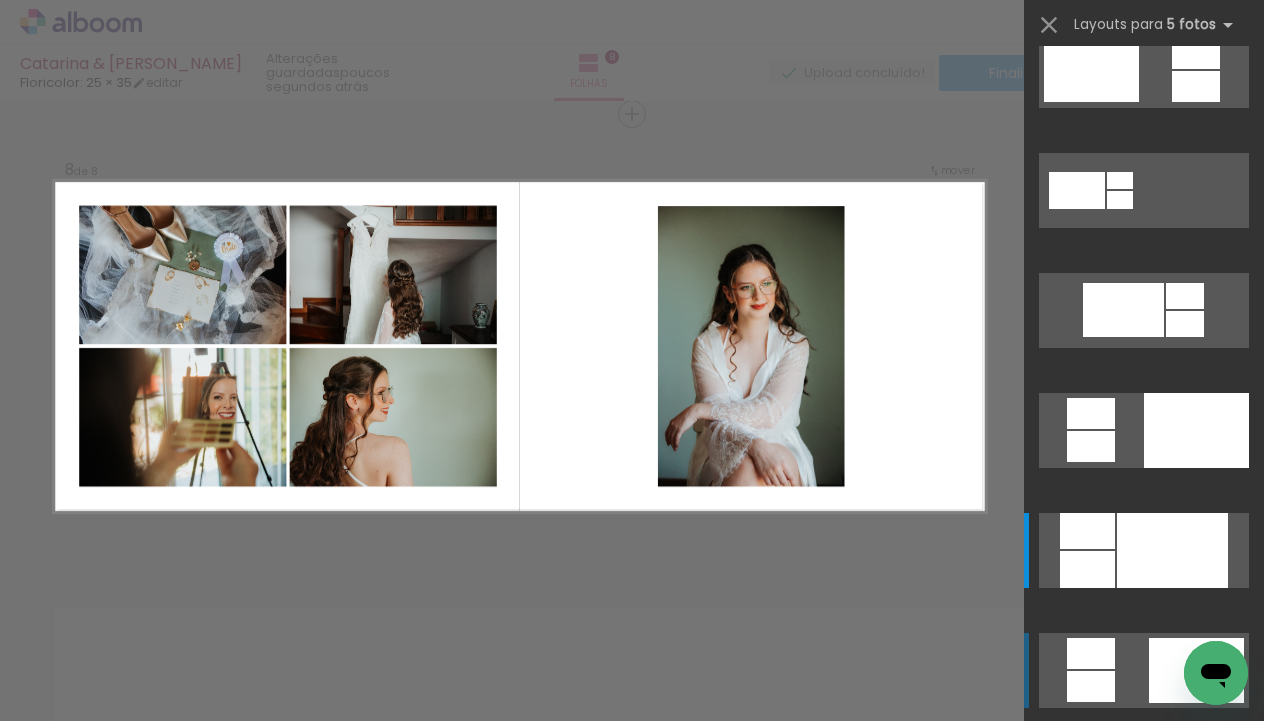scroll, scrollTop: 0, scrollLeft: 0, axis: both 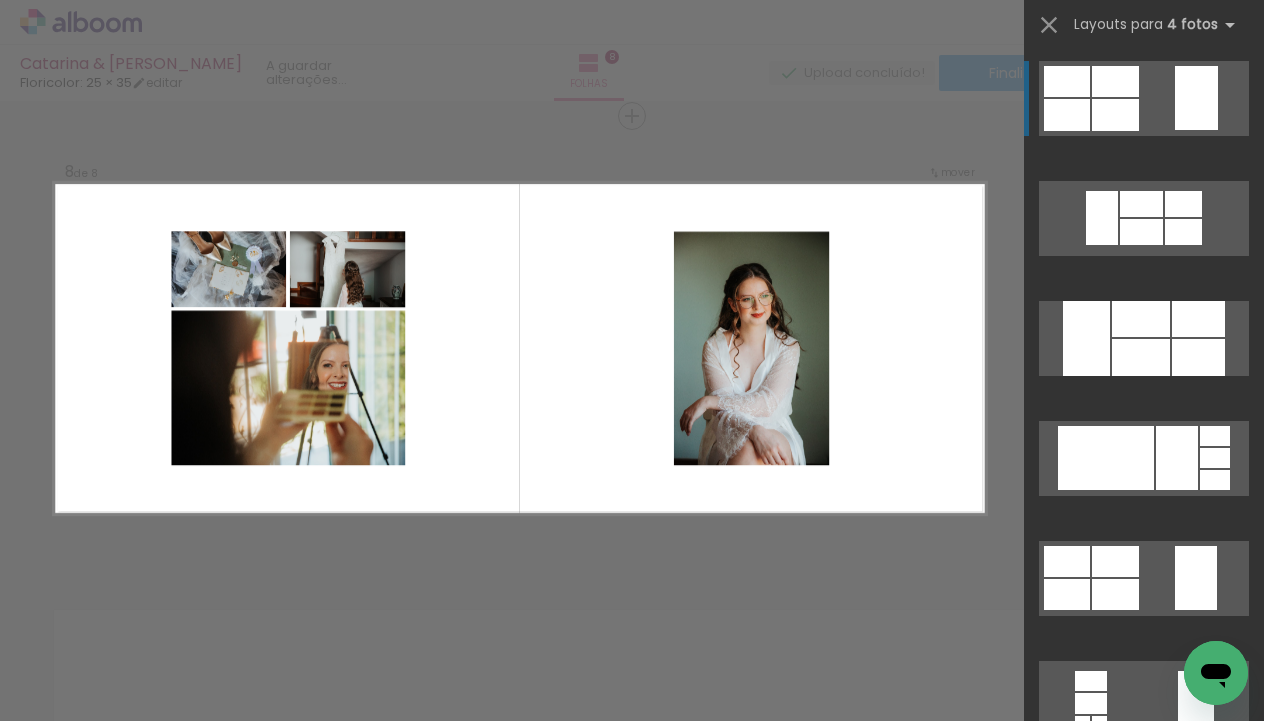 drag, startPoint x: 467, startPoint y: 456, endPoint x: 565, endPoint y: 614, distance: 185.92471 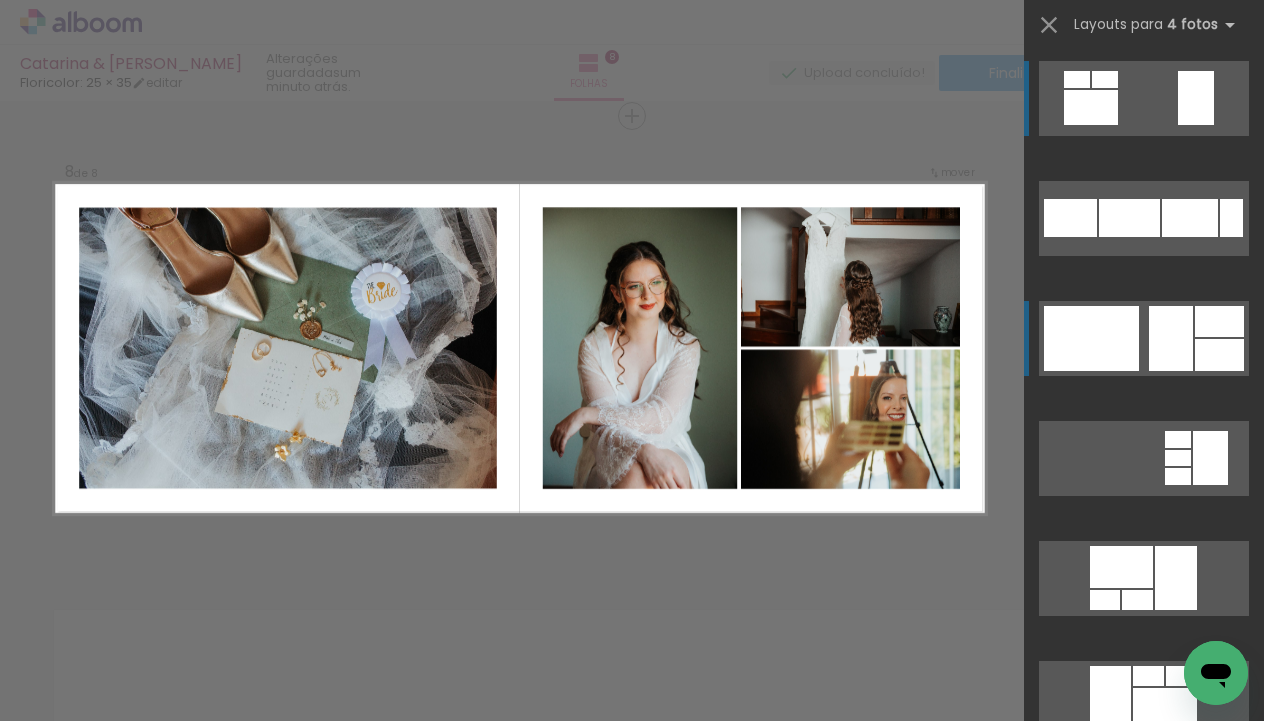 click at bounding box center [1129, 218] 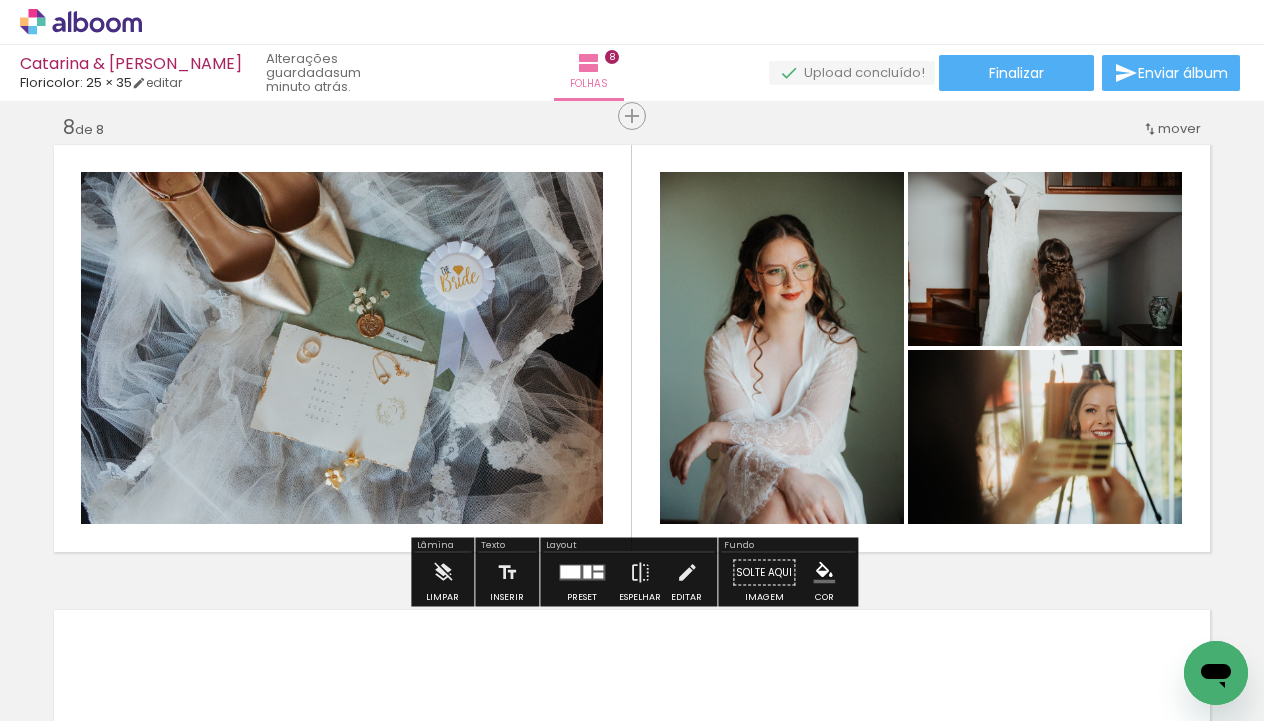click at bounding box center (582, 573) 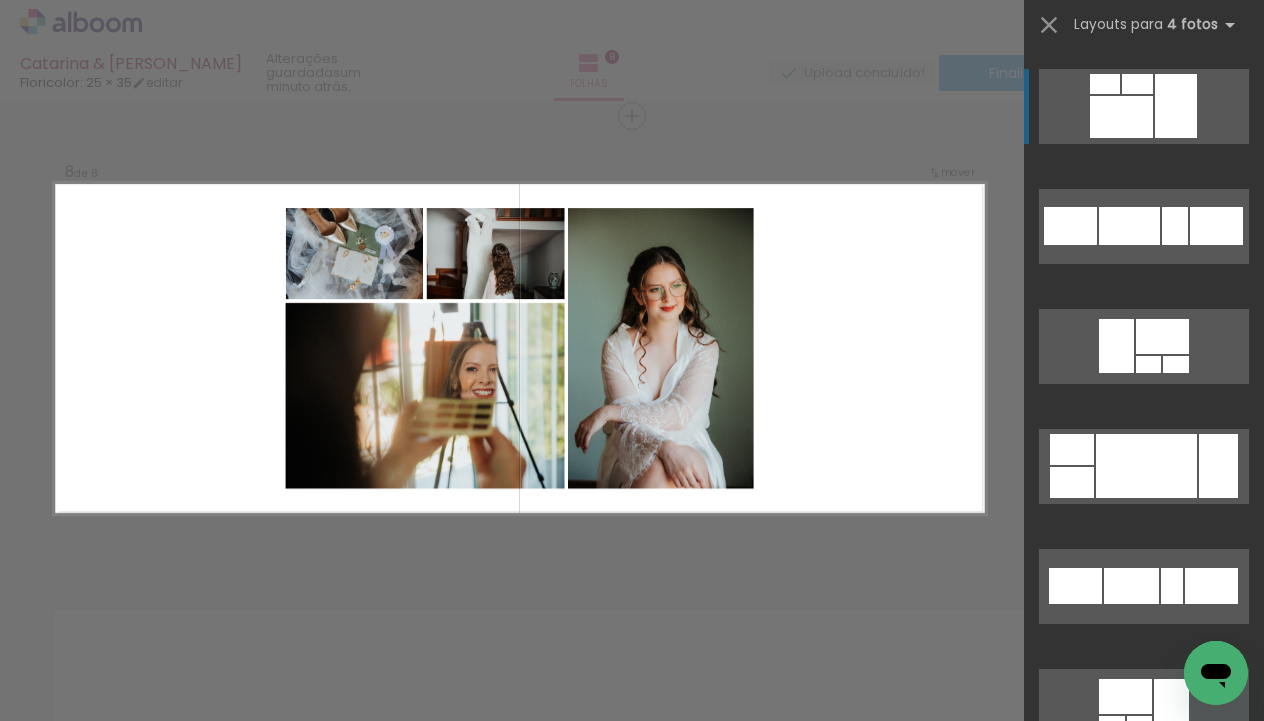 scroll, scrollTop: 2773, scrollLeft: 0, axis: vertical 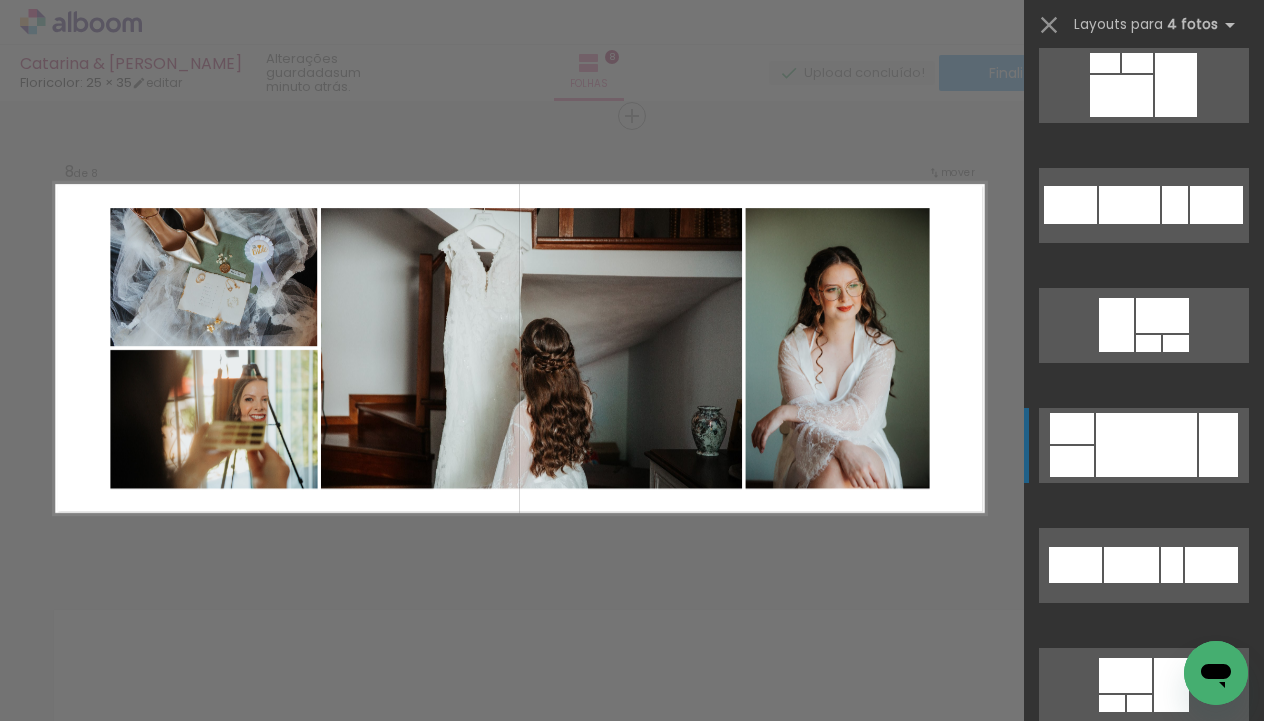 click at bounding box center [1148, 343] 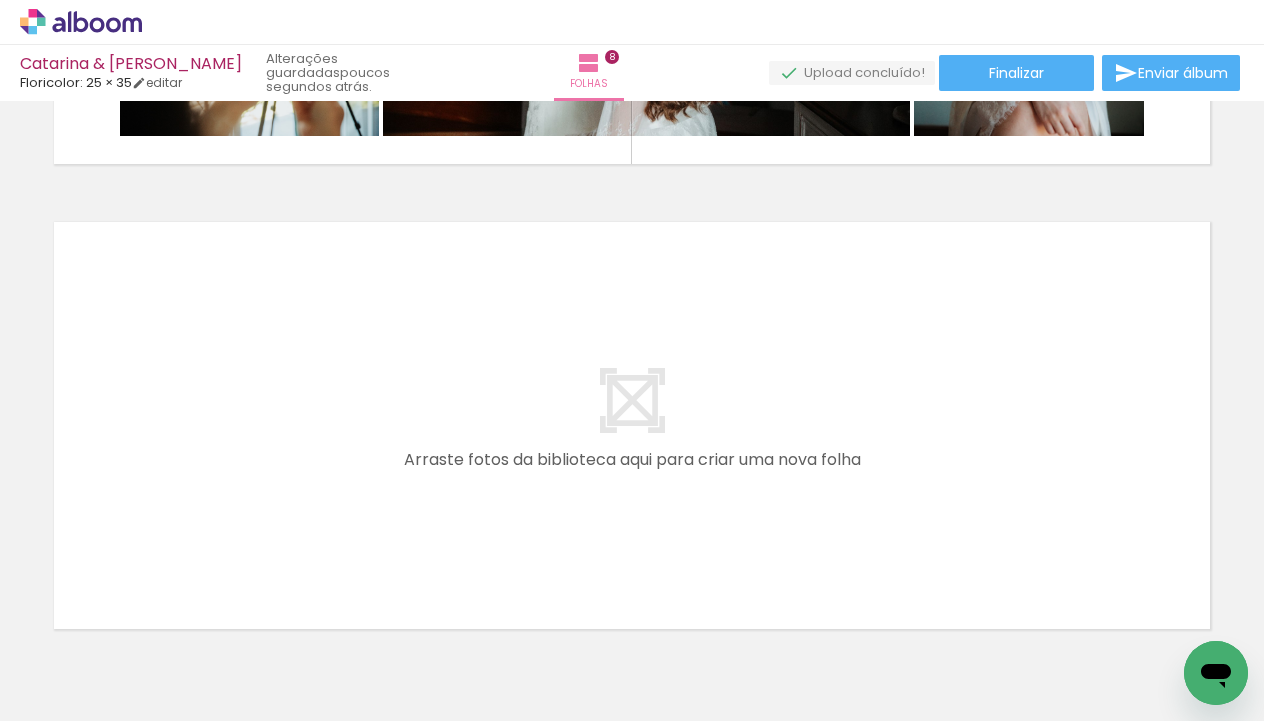 scroll, scrollTop: 3663, scrollLeft: 0, axis: vertical 